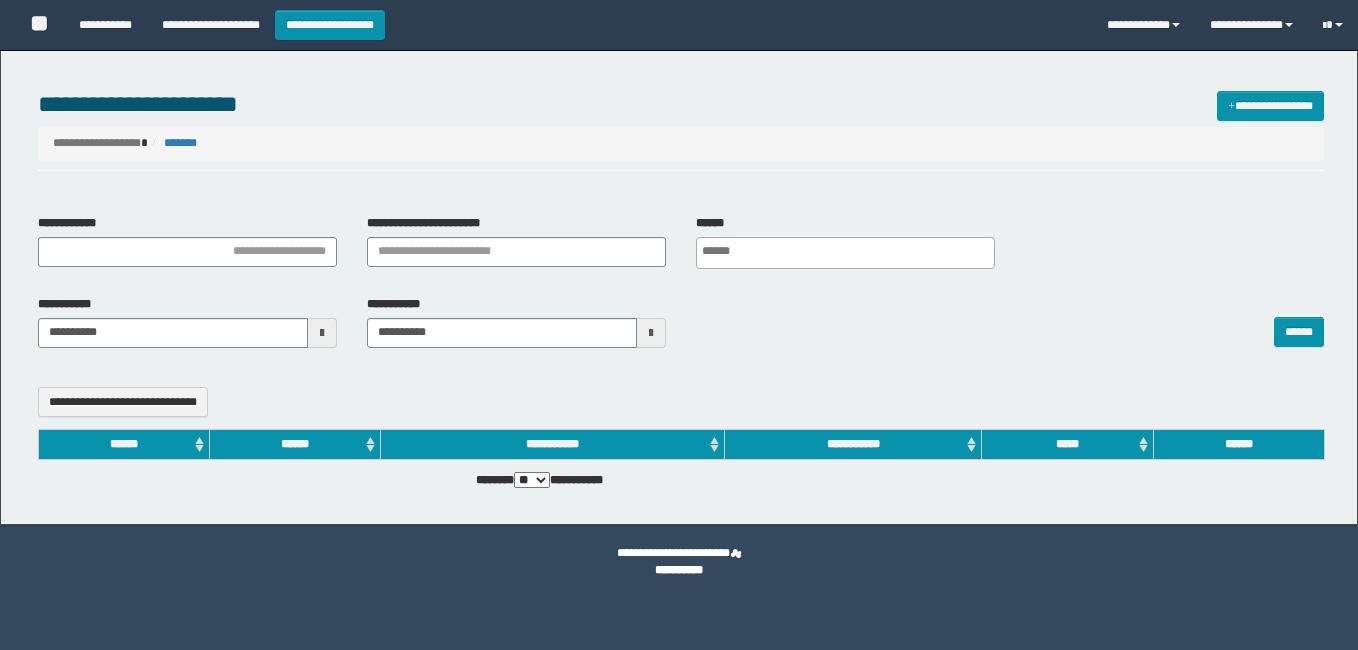 select 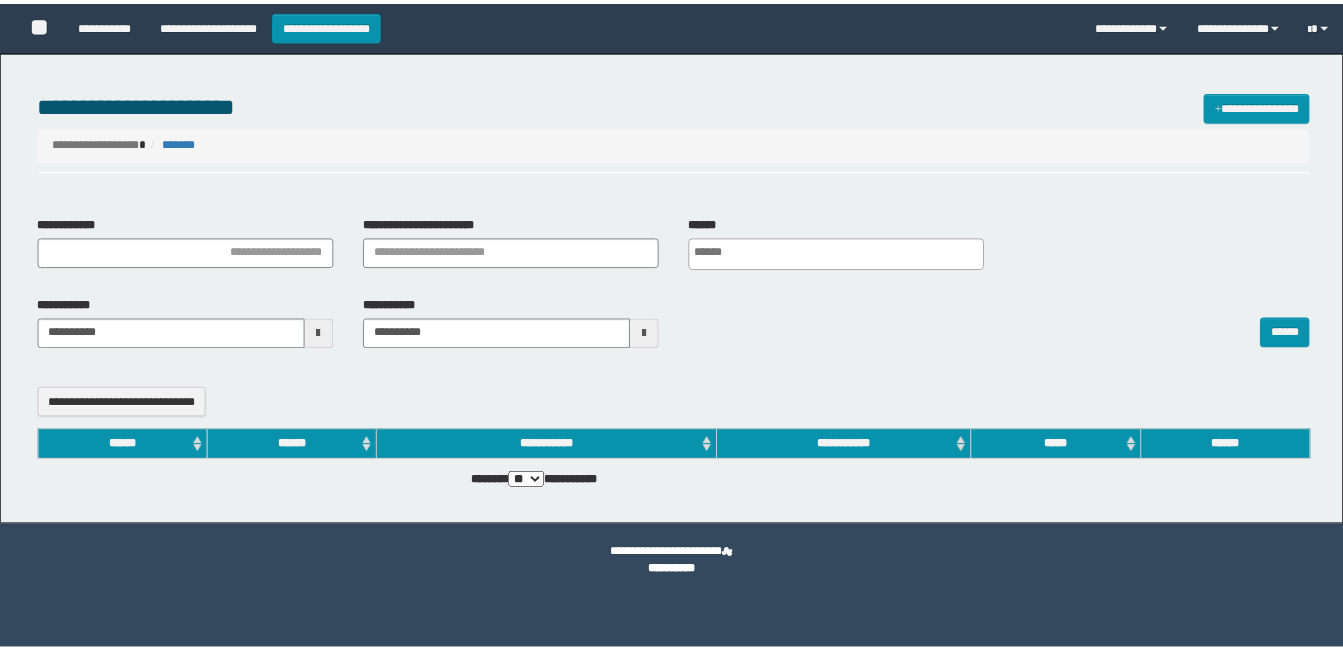 scroll, scrollTop: 0, scrollLeft: 0, axis: both 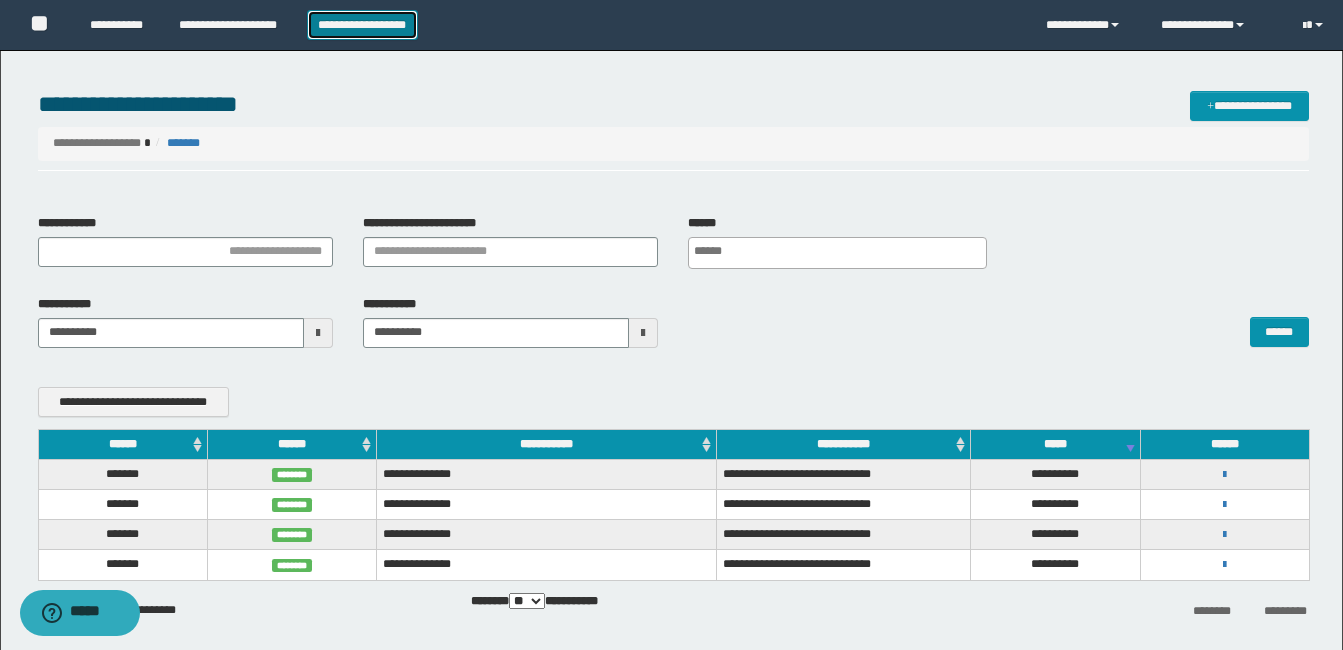 click on "**********" at bounding box center [362, 25] 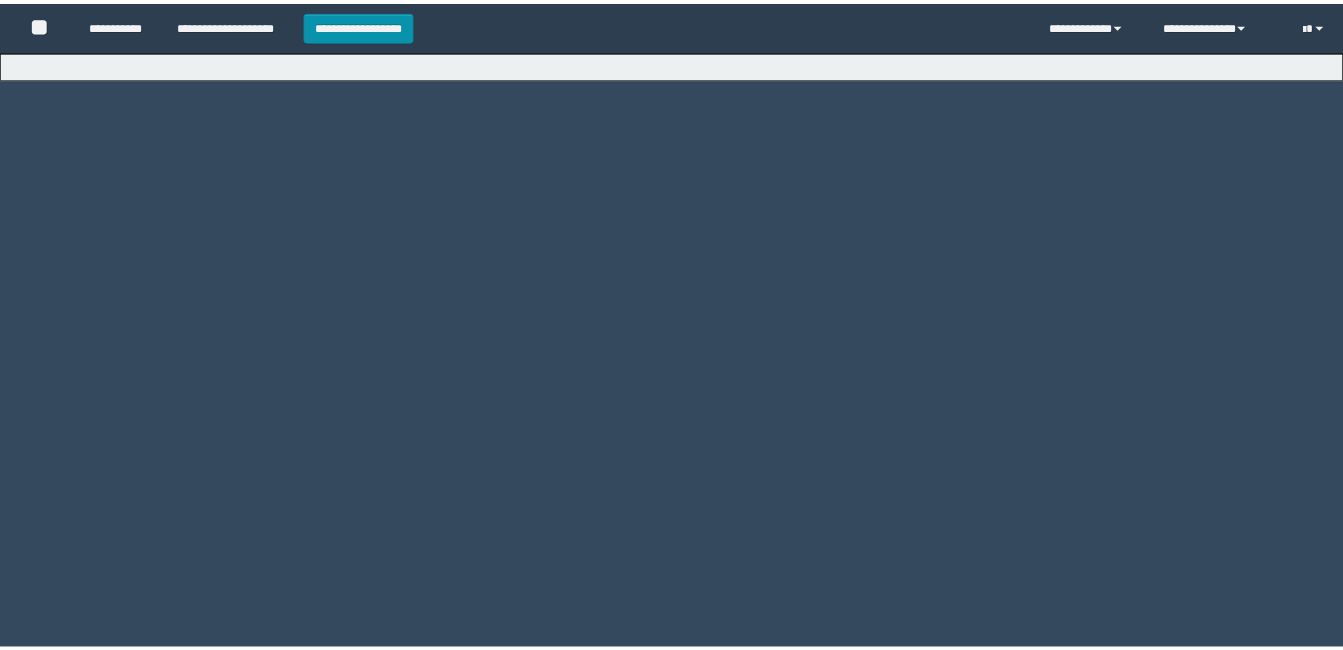 scroll, scrollTop: 0, scrollLeft: 0, axis: both 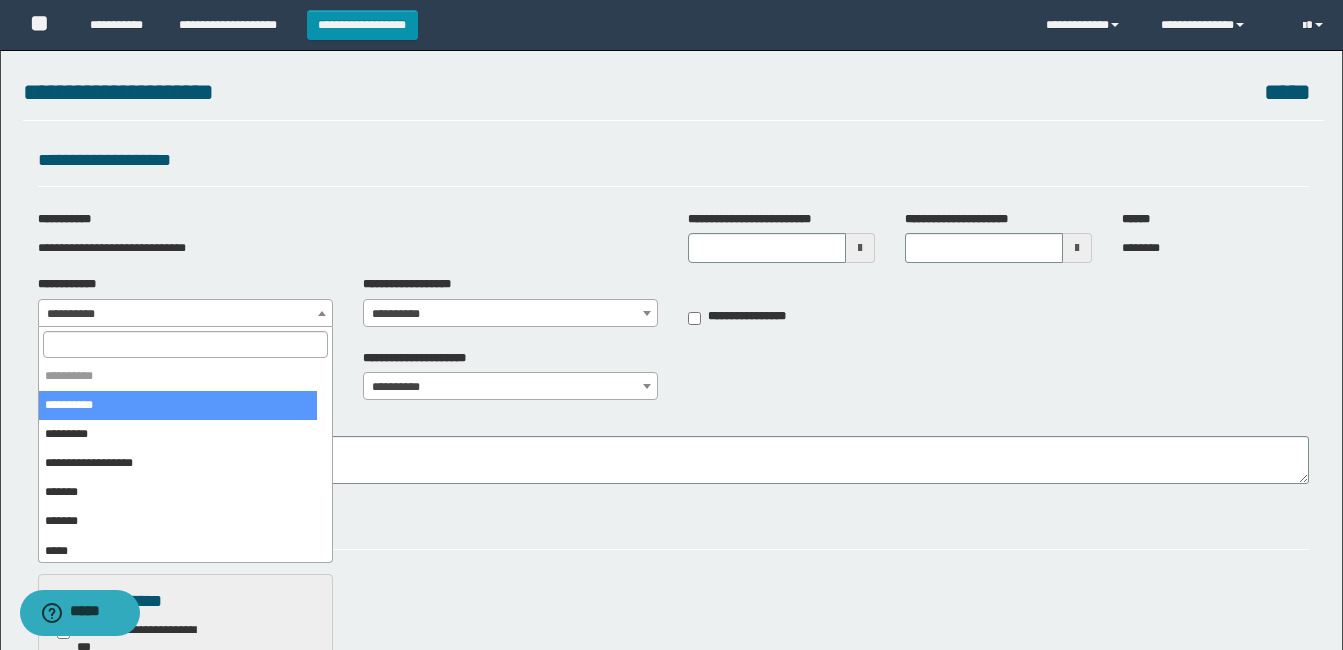 click on "**********" at bounding box center [185, 314] 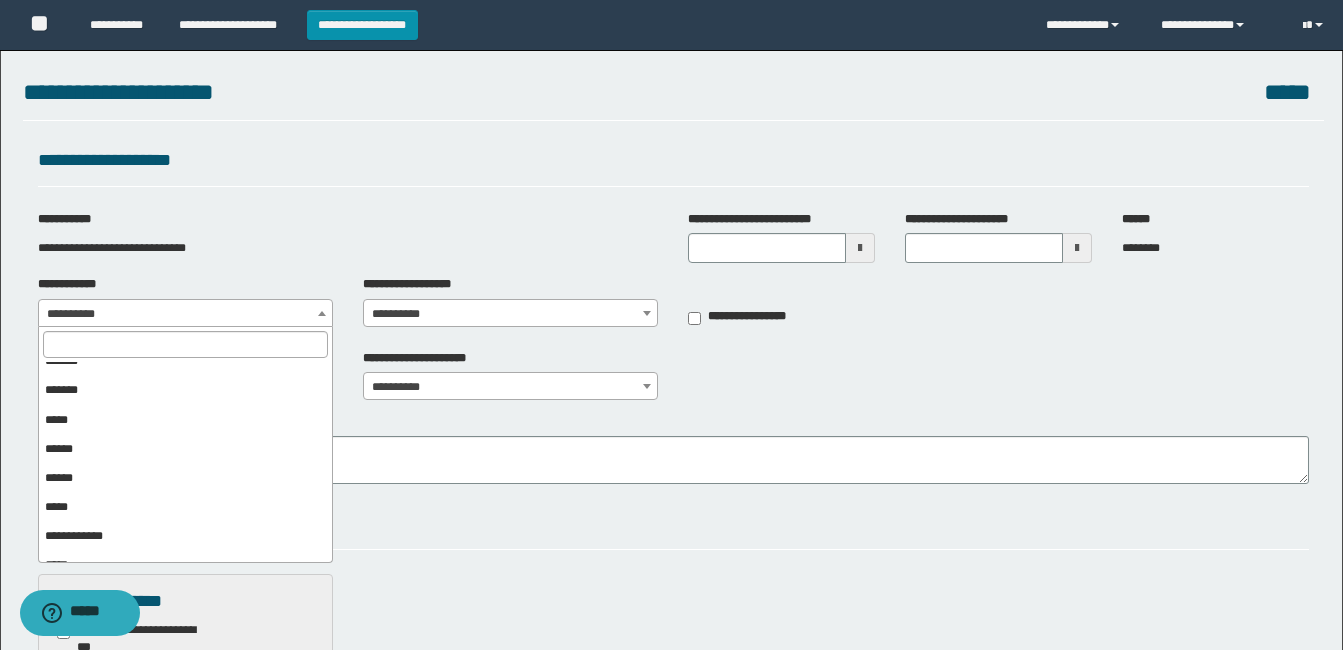 scroll, scrollTop: 125, scrollLeft: 0, axis: vertical 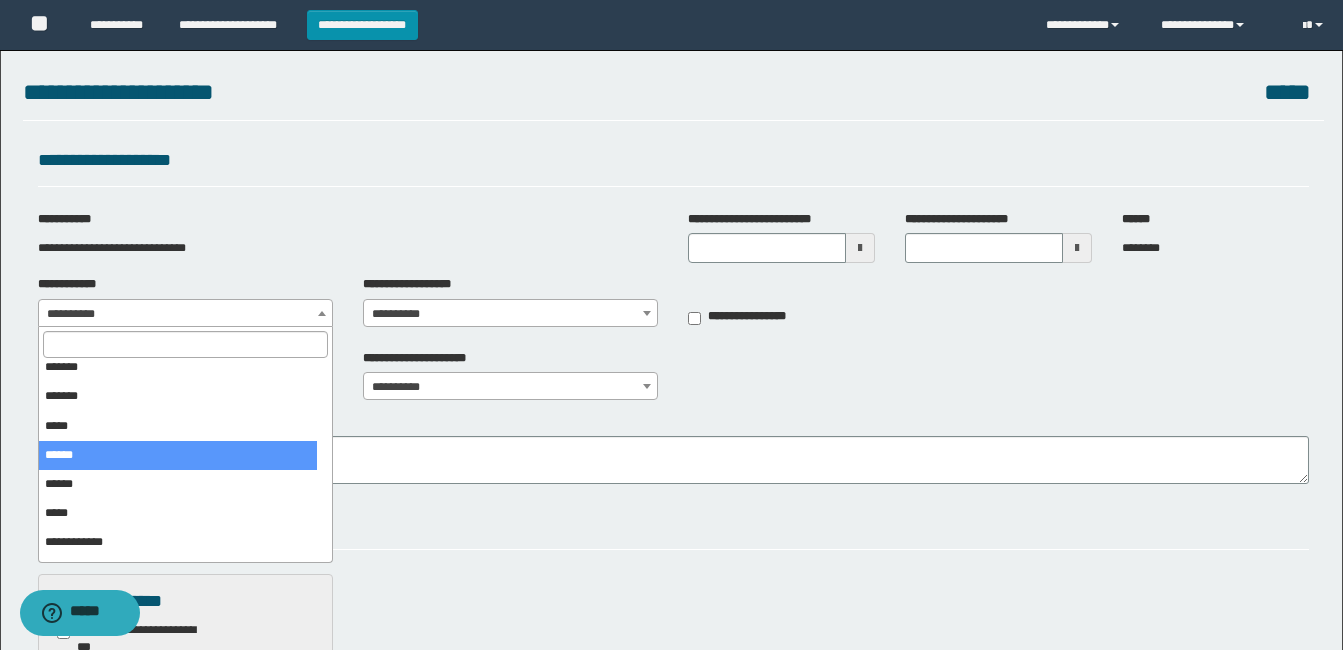 drag, startPoint x: 157, startPoint y: 446, endPoint x: 299, endPoint y: 392, distance: 151.92104 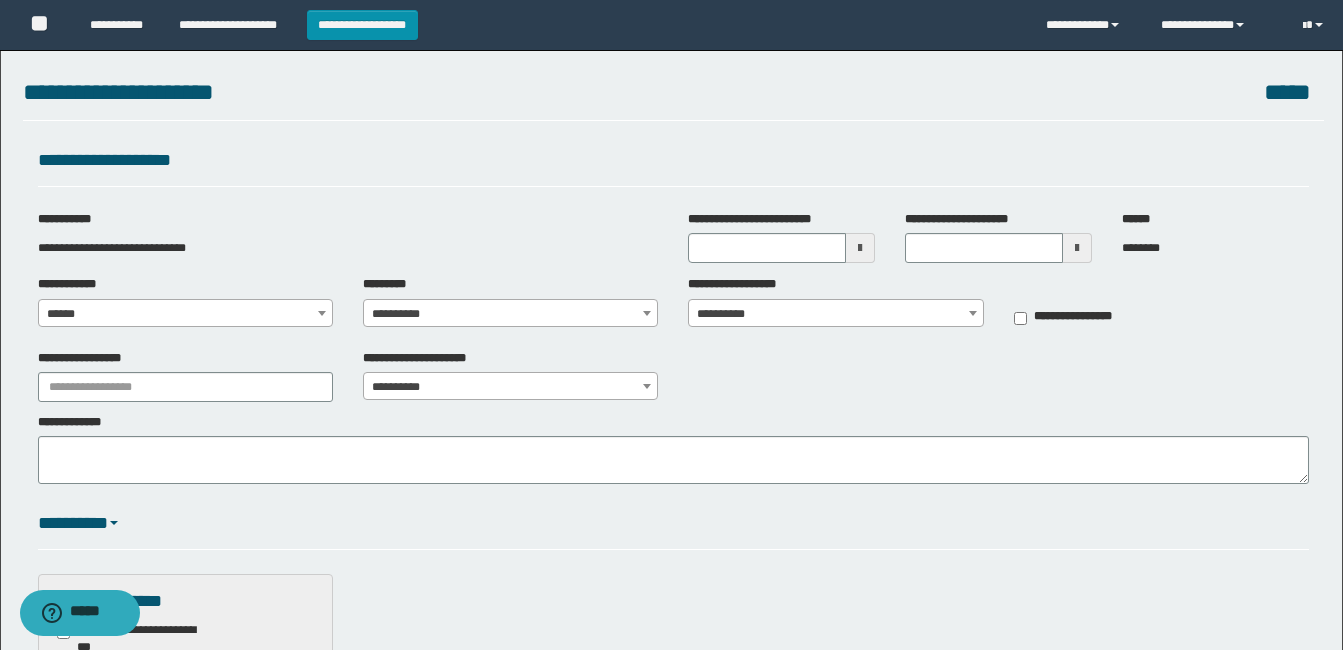 click on "**********" at bounding box center (510, 314) 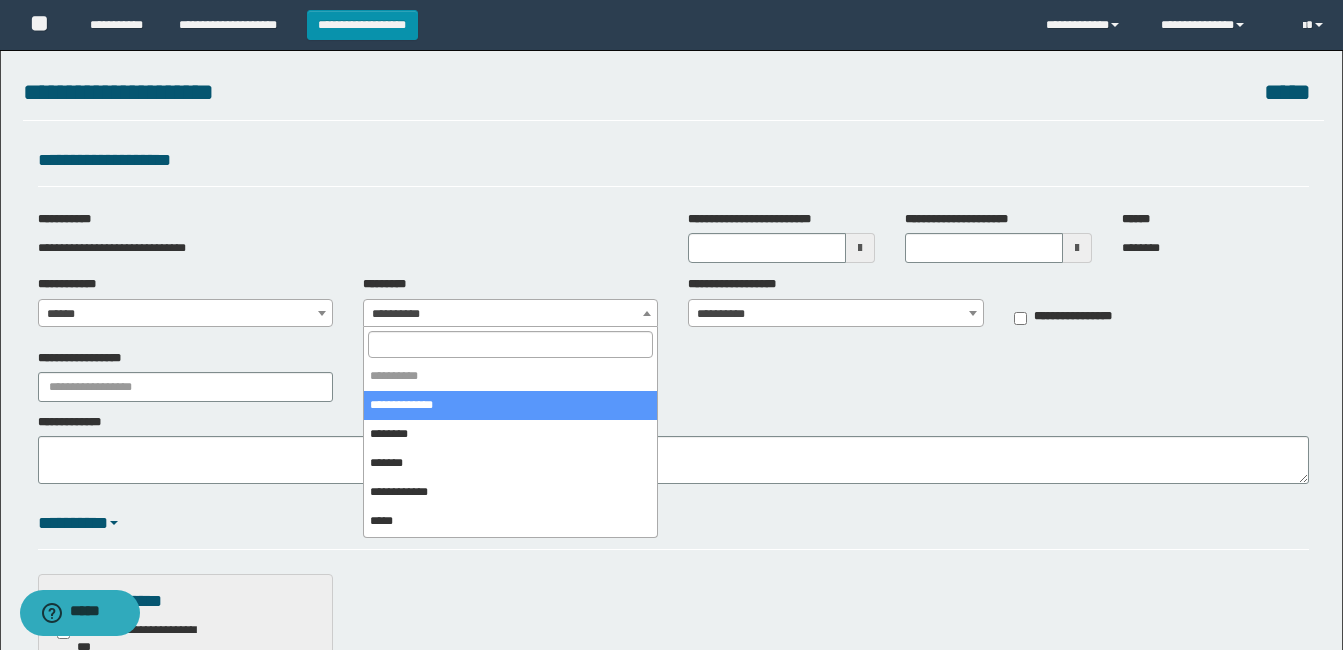 select on "****" 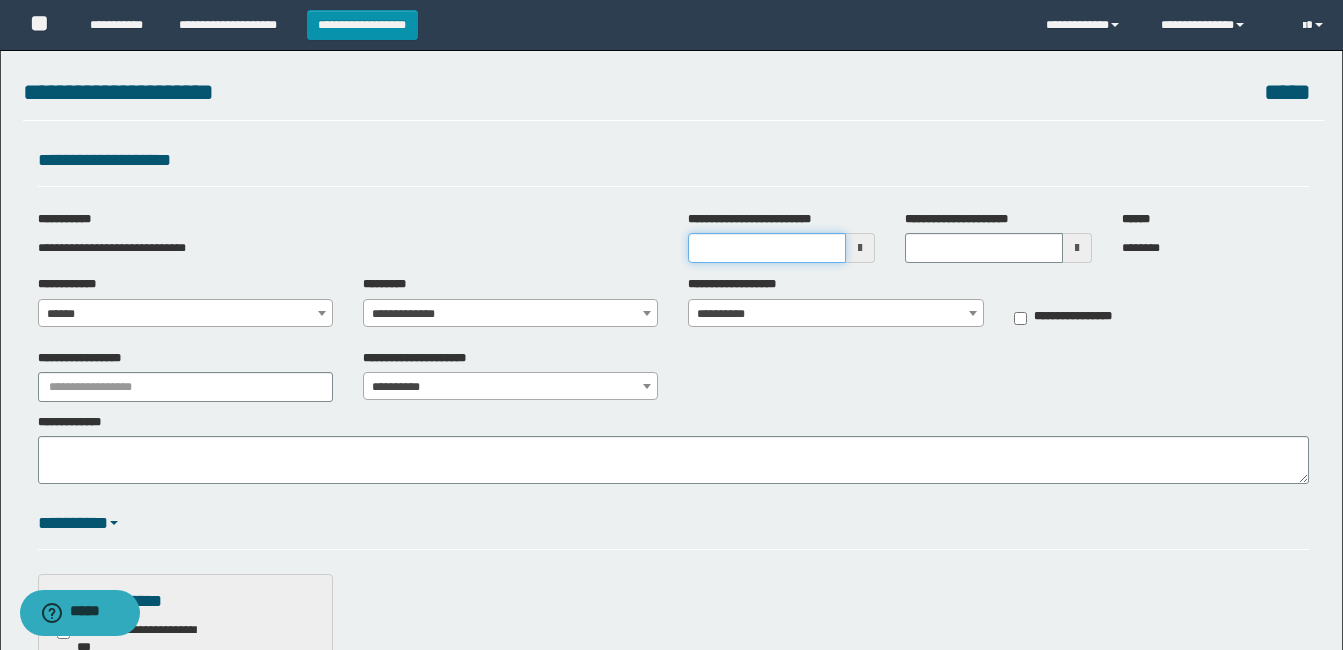 click on "**********" at bounding box center [767, 248] 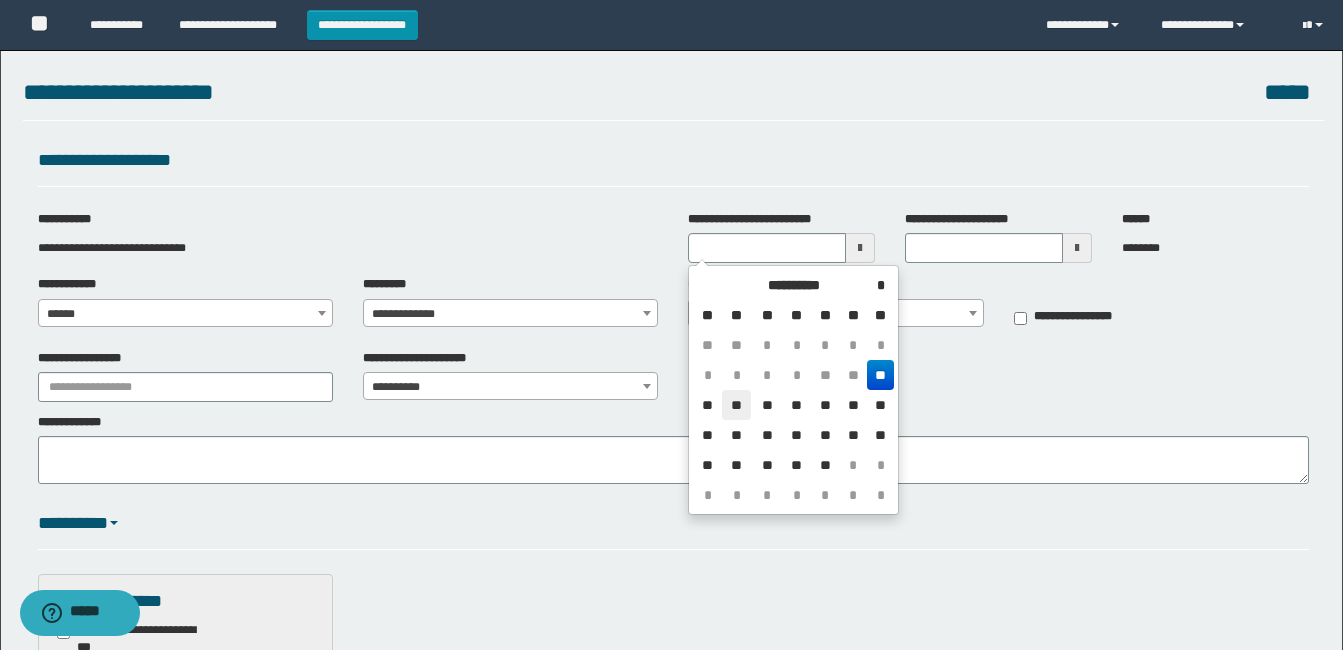 click on "**" at bounding box center [736, 405] 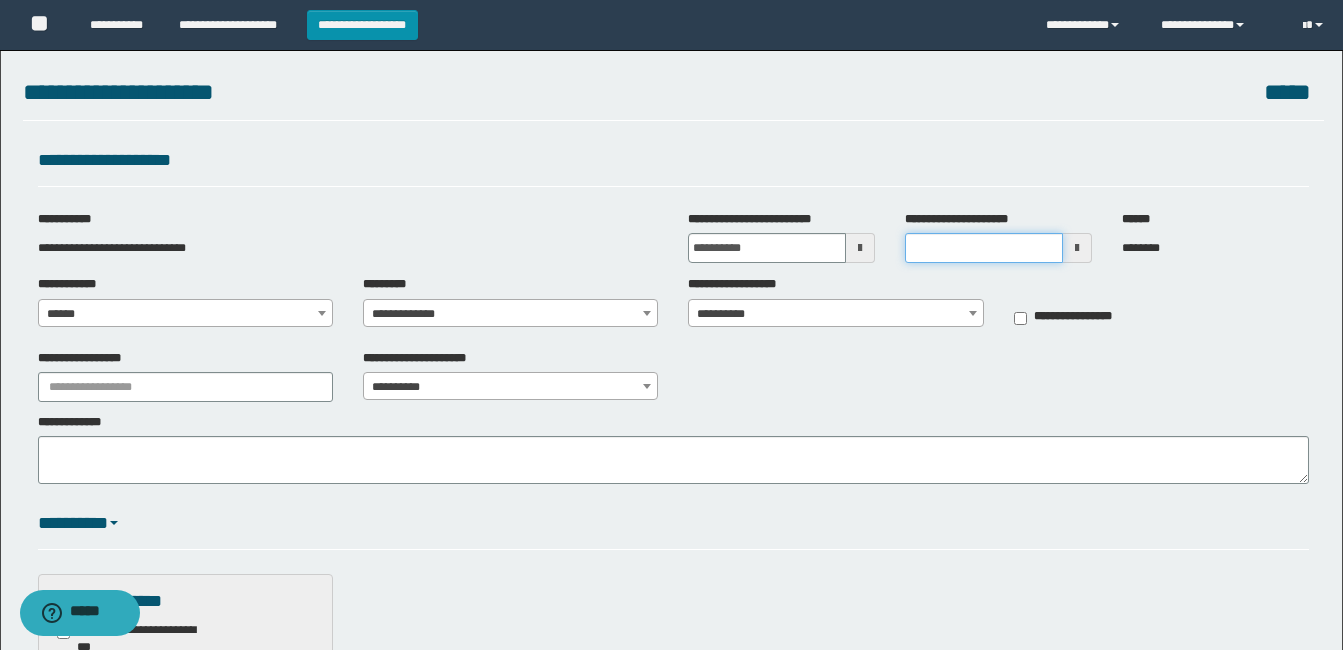 click on "**********" at bounding box center [984, 248] 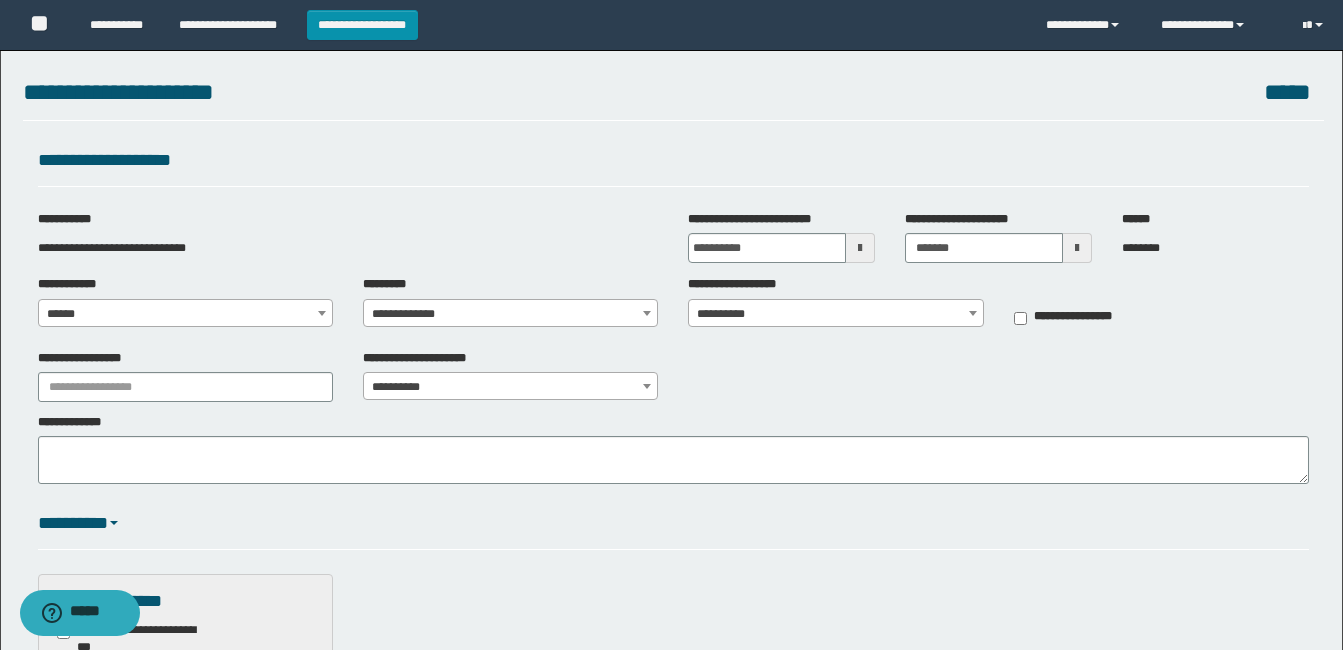 click on "**********" at bounding box center (835, 314) 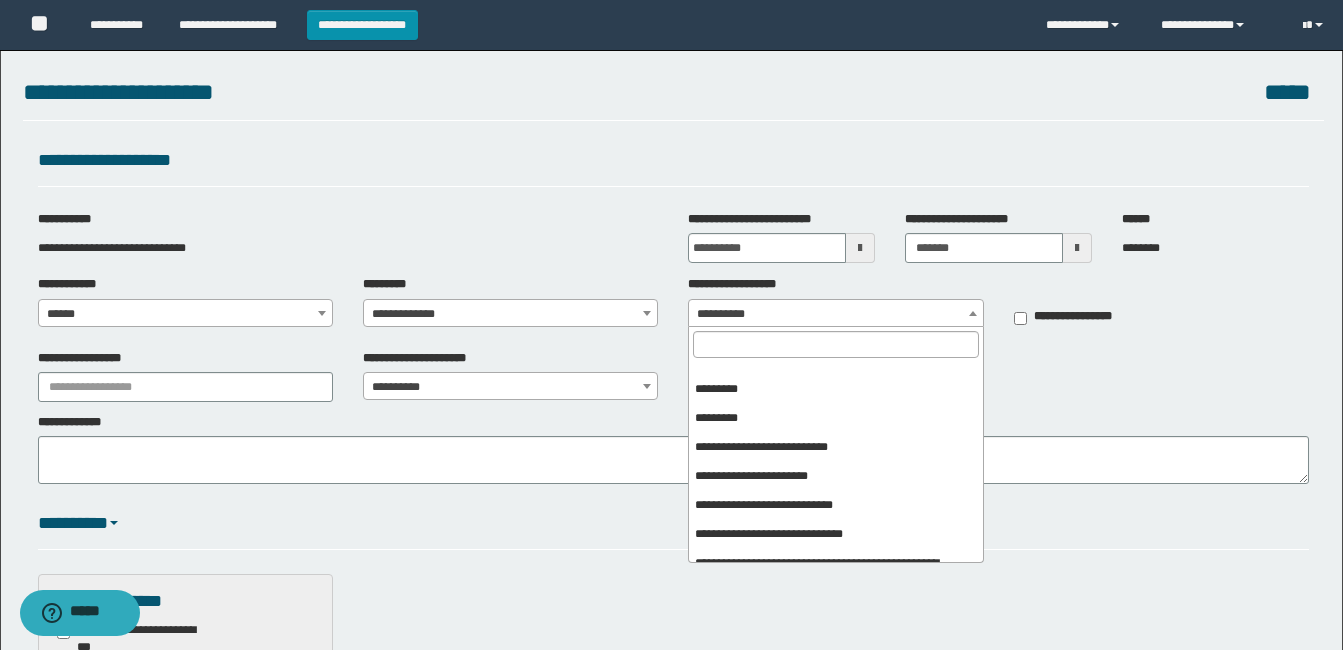 scroll, scrollTop: 378, scrollLeft: 0, axis: vertical 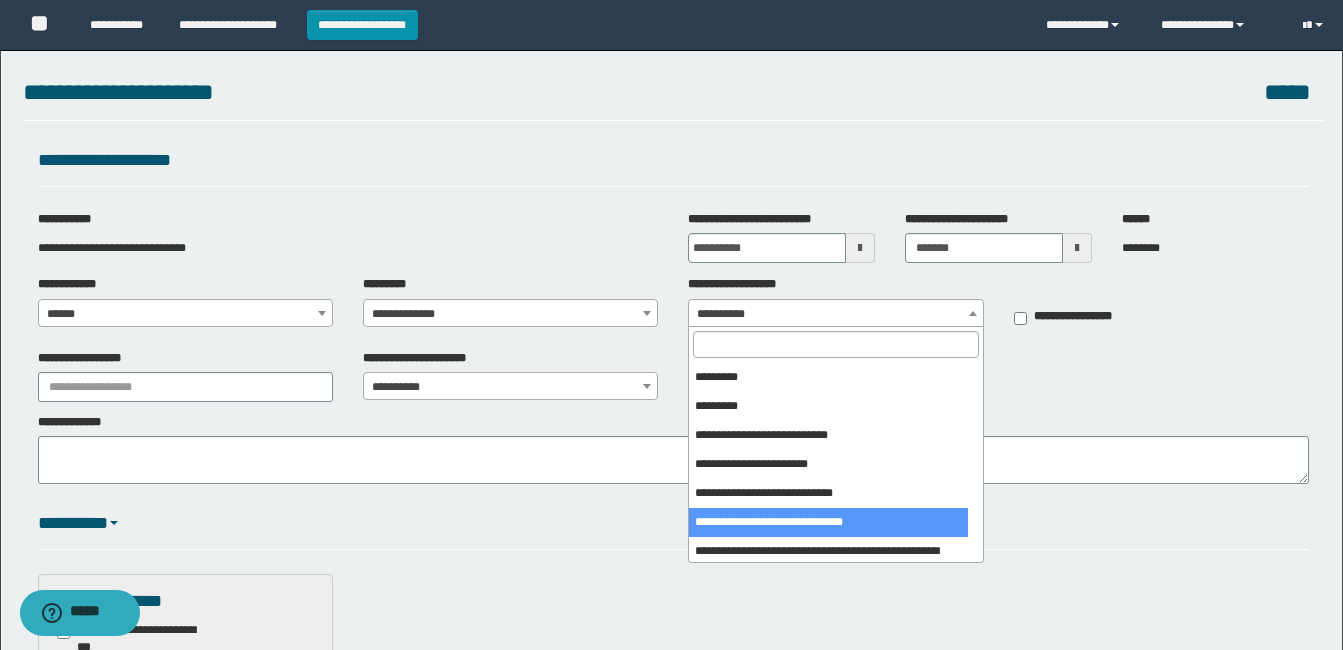 select on "***" 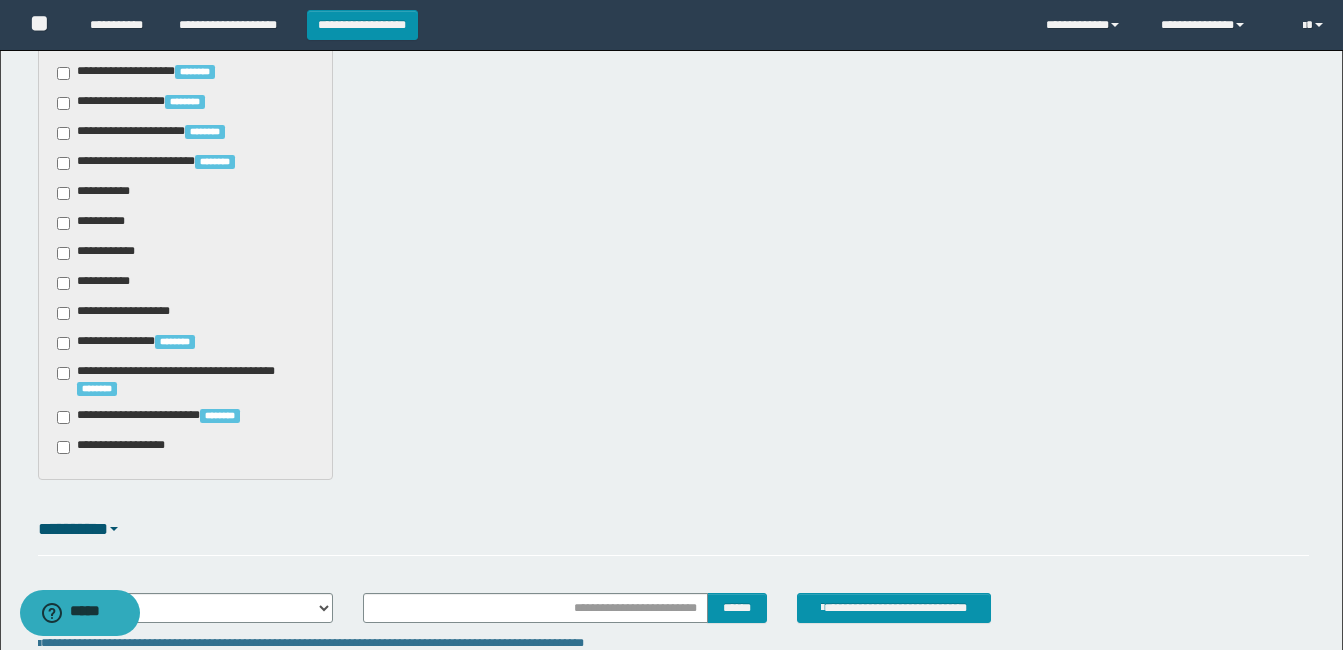 scroll, scrollTop: 800, scrollLeft: 0, axis: vertical 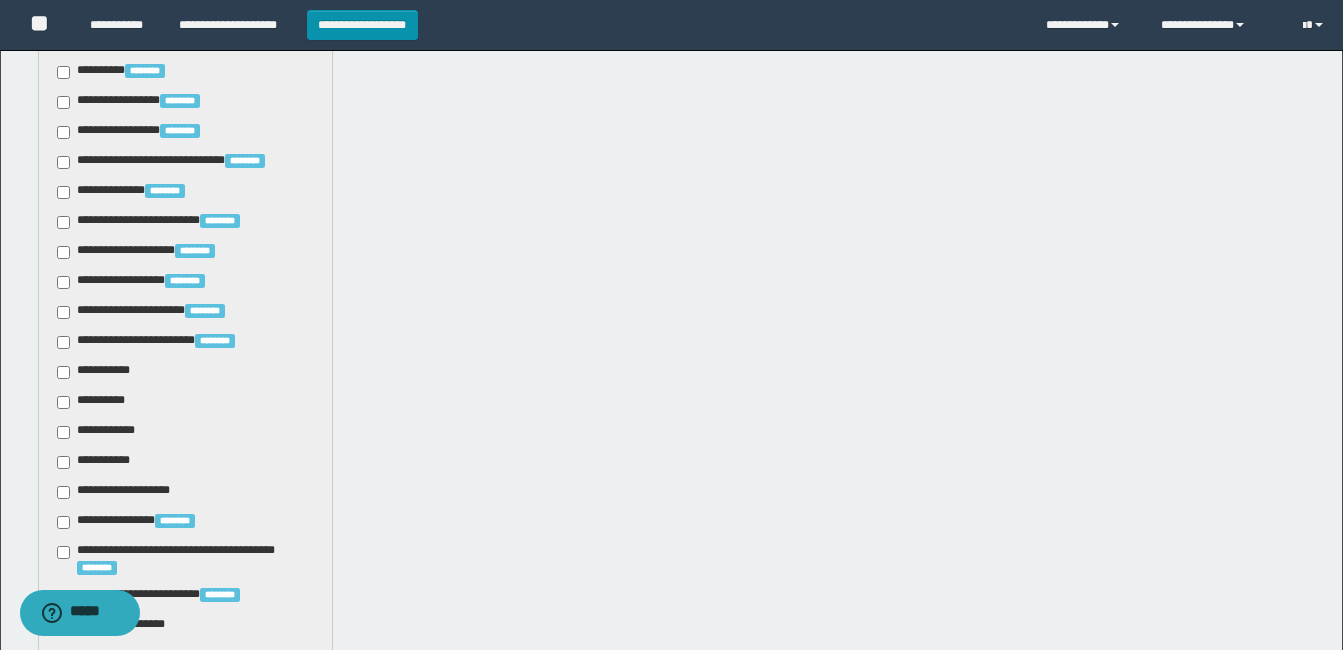 click on "**********" at bounding box center [97, 372] 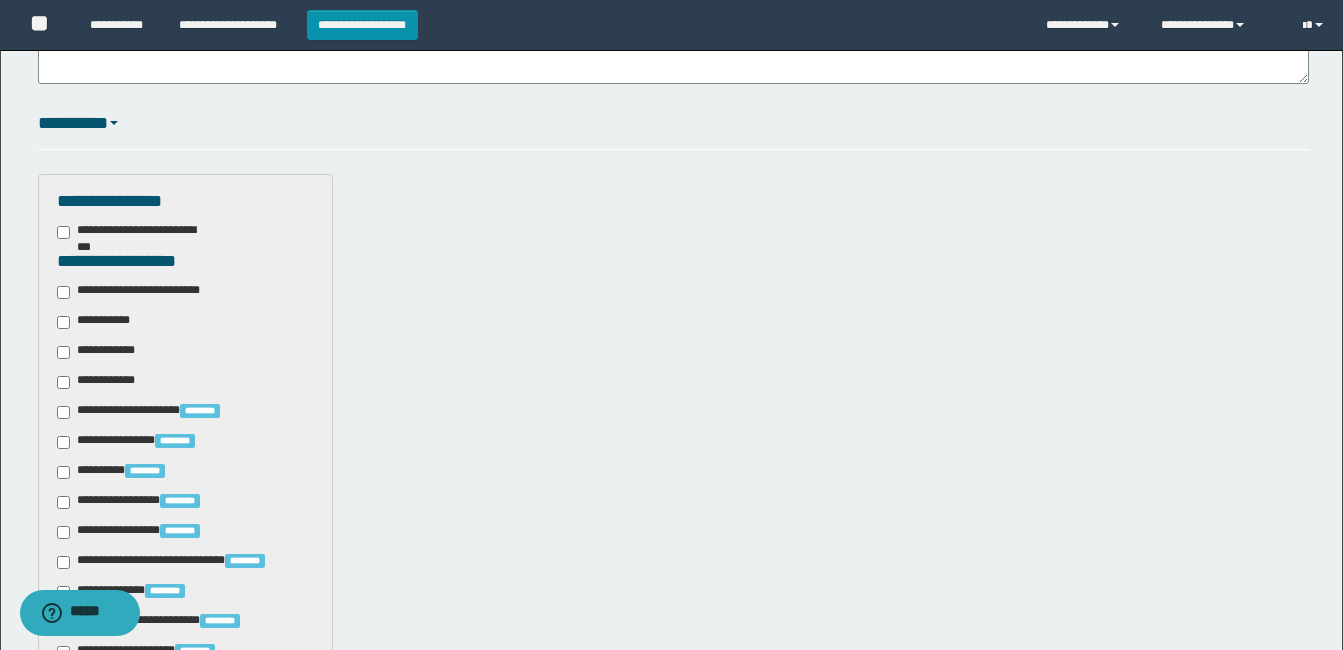 scroll, scrollTop: 300, scrollLeft: 0, axis: vertical 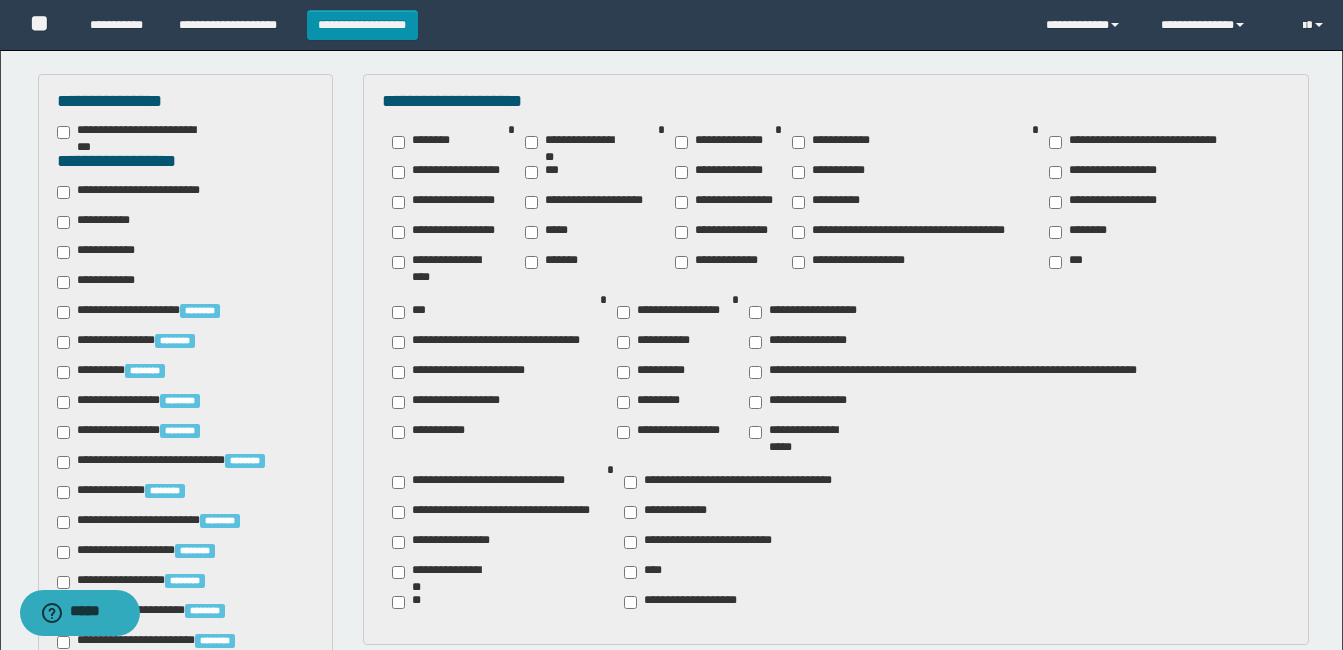 click on "********" at bounding box center (1082, 232) 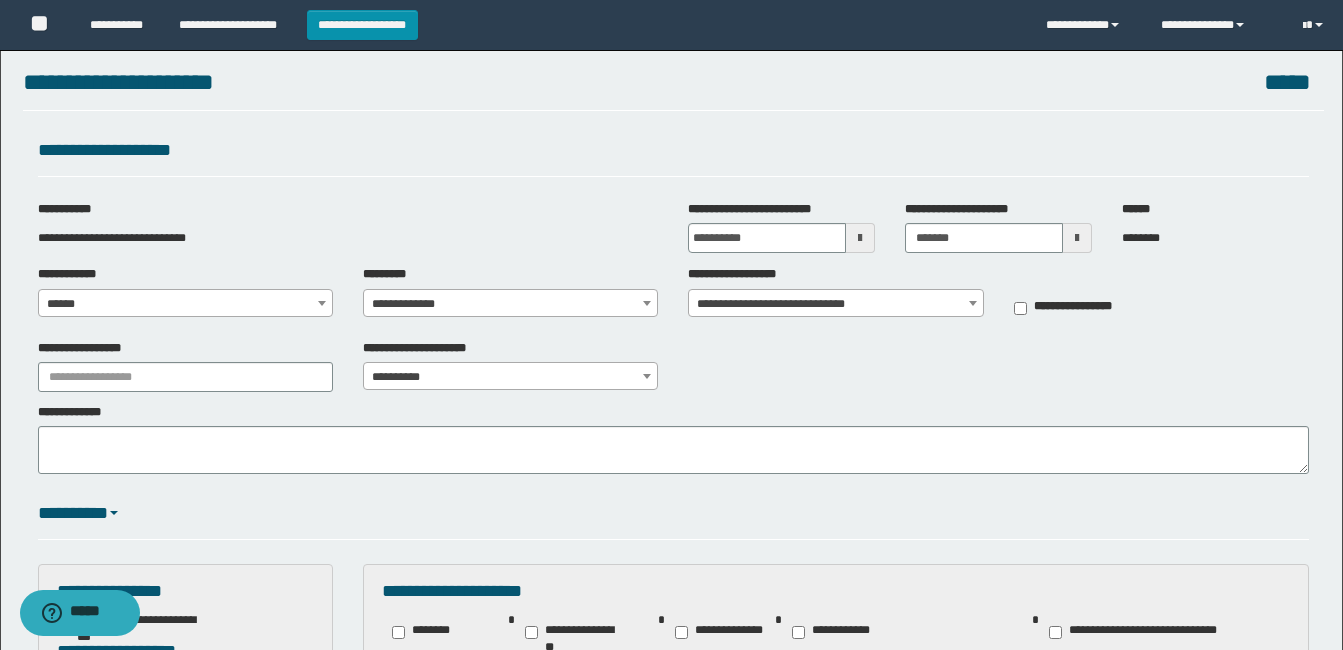 scroll, scrollTop: 0, scrollLeft: 0, axis: both 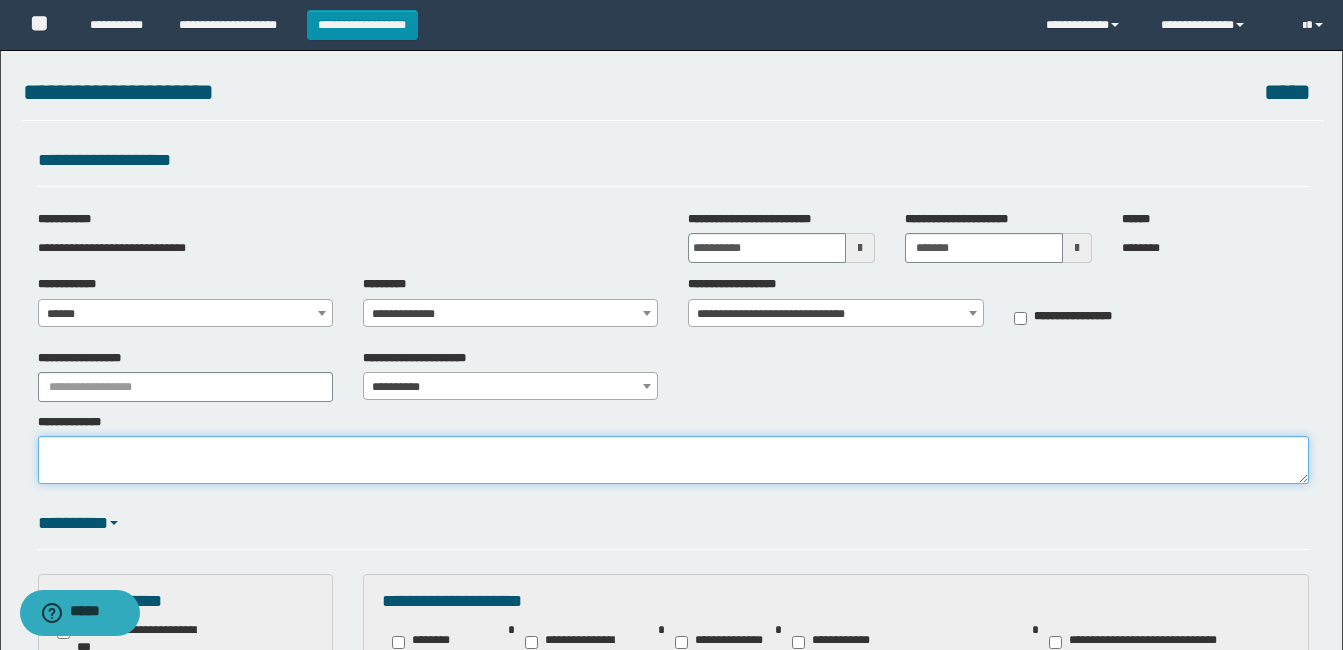 click on "**********" at bounding box center [673, 460] 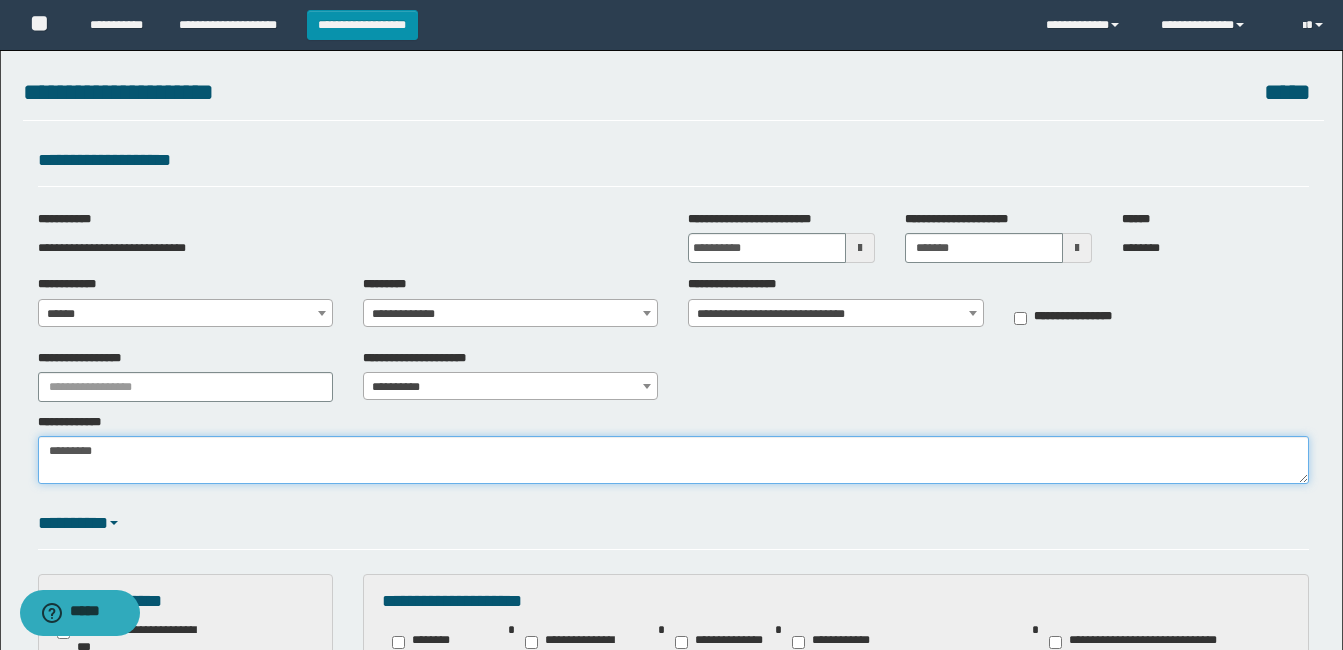 paste on "[ADDRESS]
[CITY]
[STATE]" 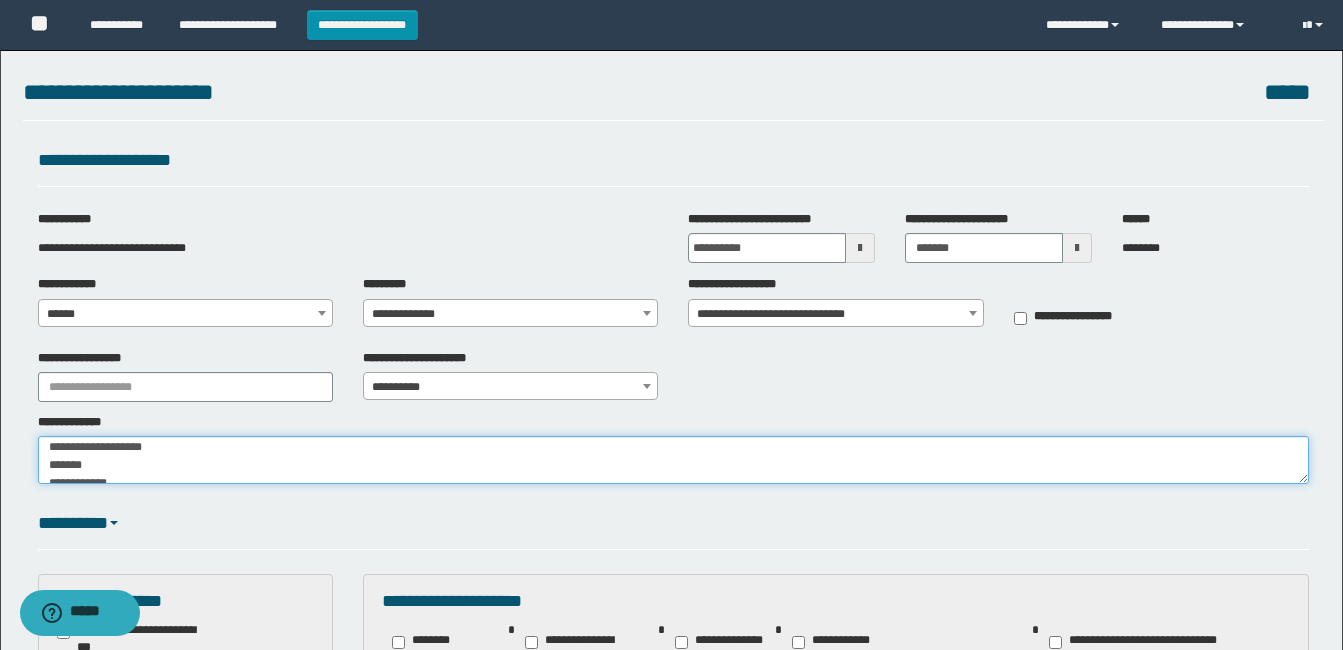 scroll, scrollTop: 0, scrollLeft: 0, axis: both 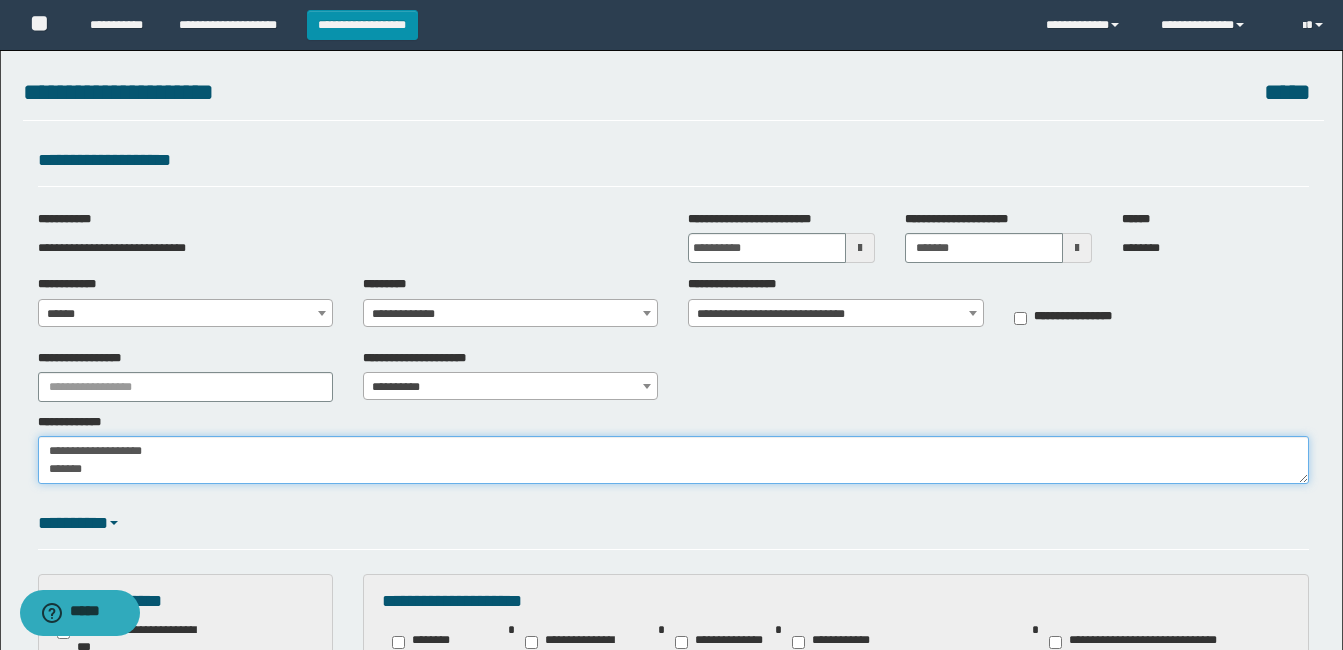 click on "[ADDRESS]
[CITY]
[STATE]" at bounding box center (673, 460) 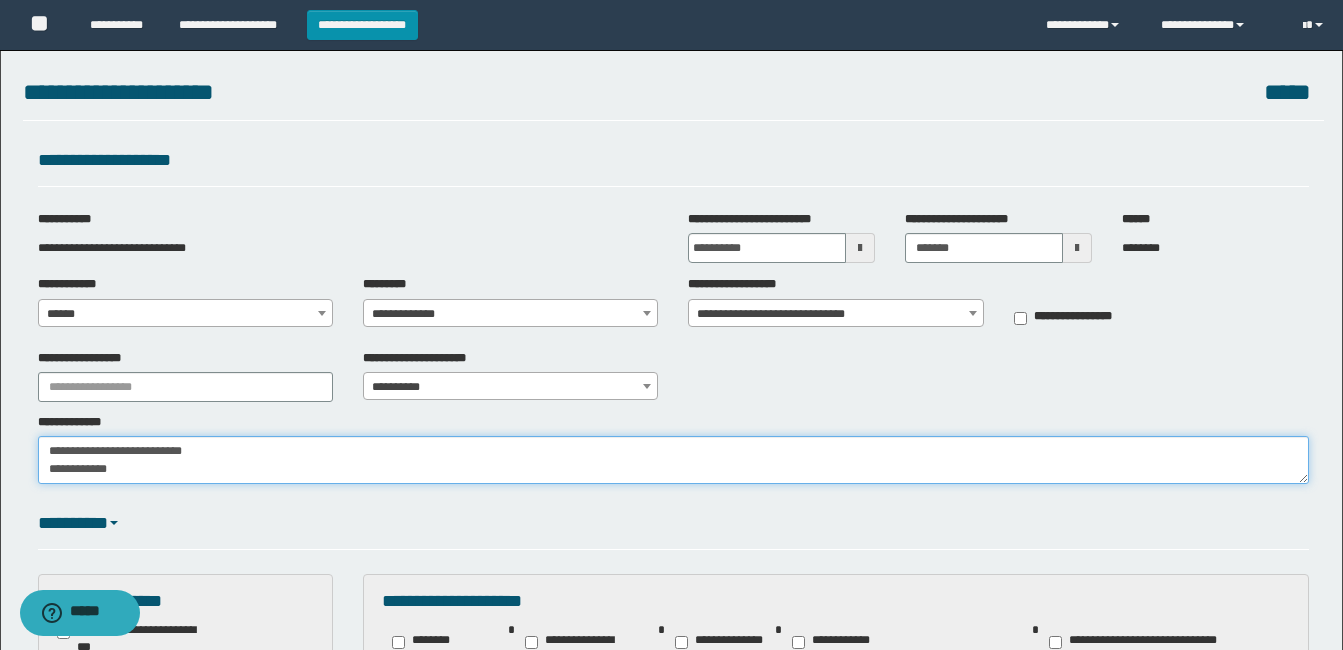 click on "[ADDRESS]
[CITY]" at bounding box center (673, 460) 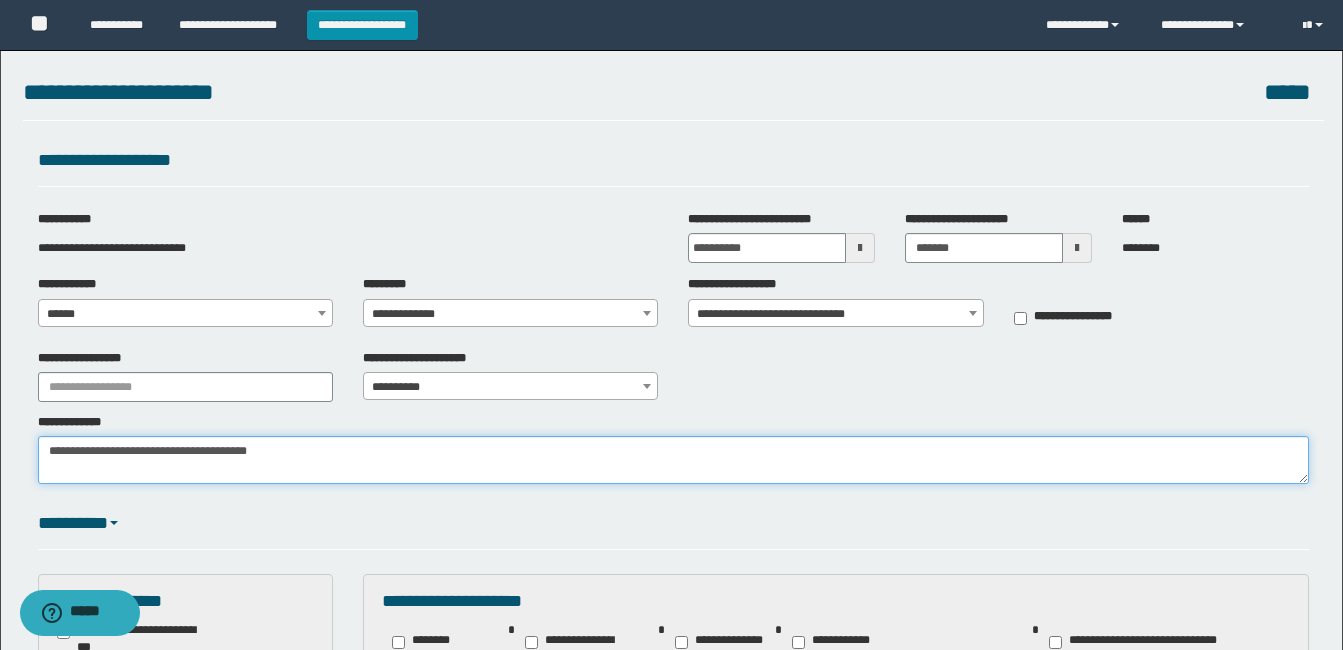 click on "**********" at bounding box center (673, 460) 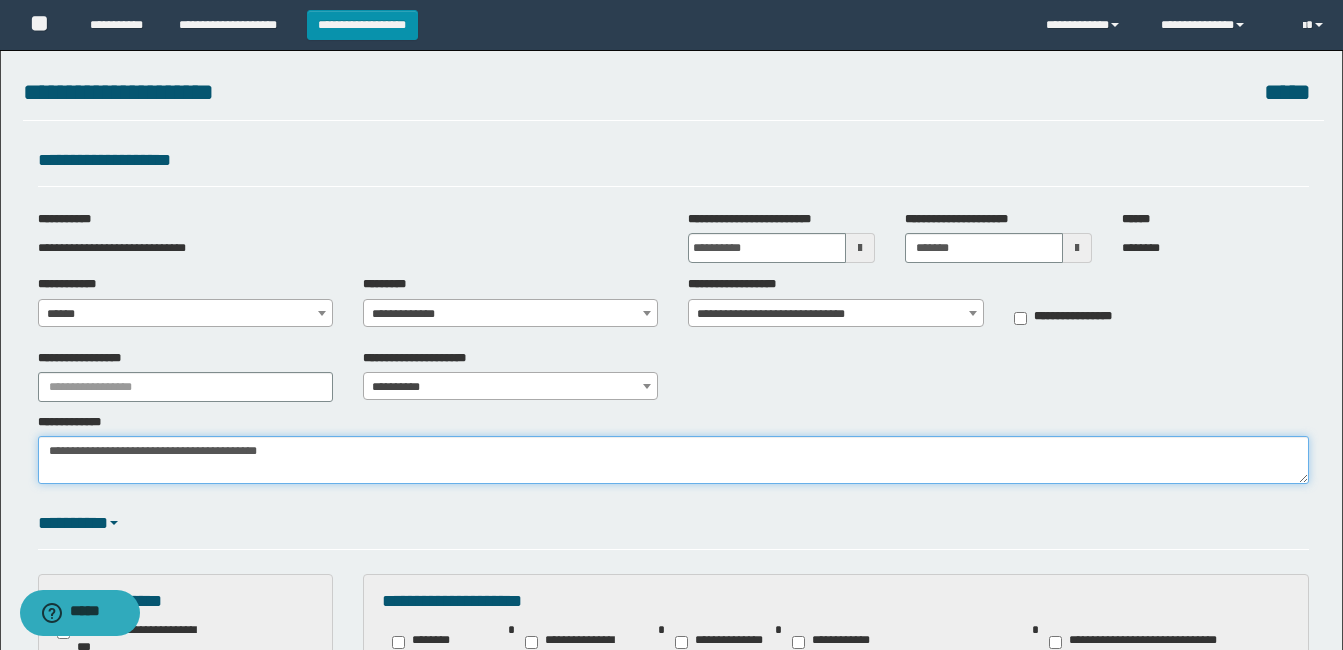 paste on "[ADDRESS]
[CITY]
[STATE]" 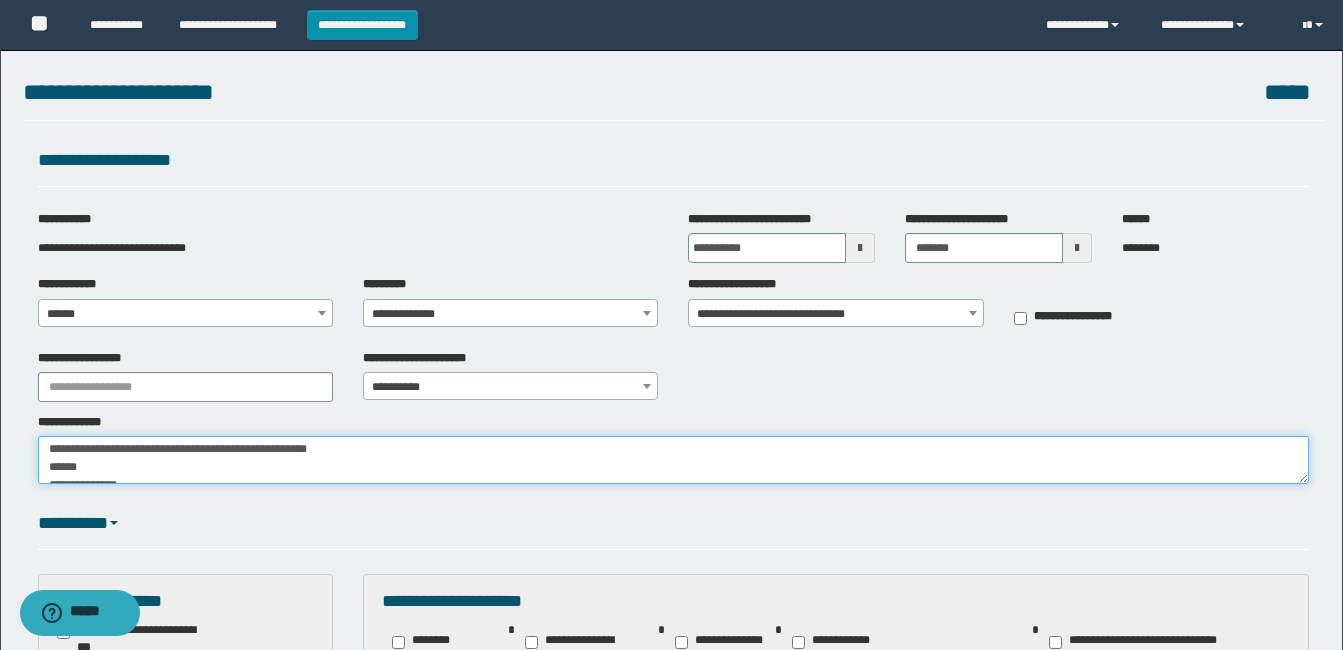 scroll, scrollTop: 0, scrollLeft: 0, axis: both 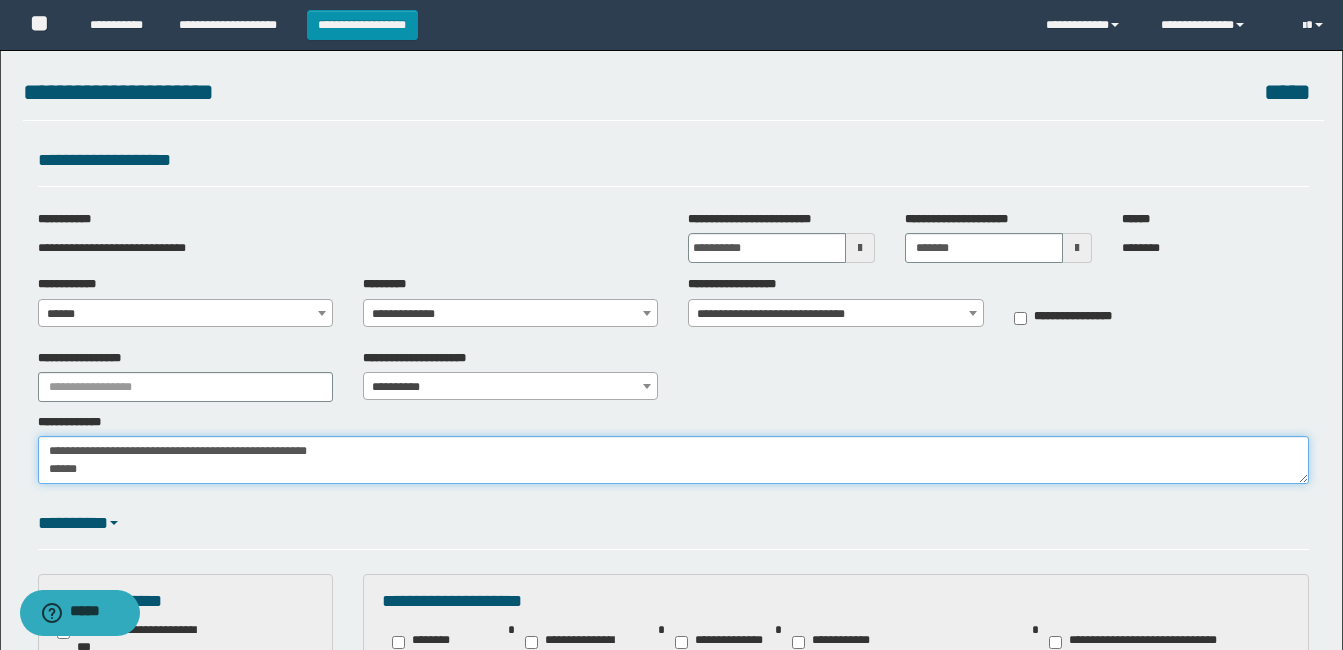 click on "[ADDRESS]
[CITY]
[STATE]" at bounding box center (673, 460) 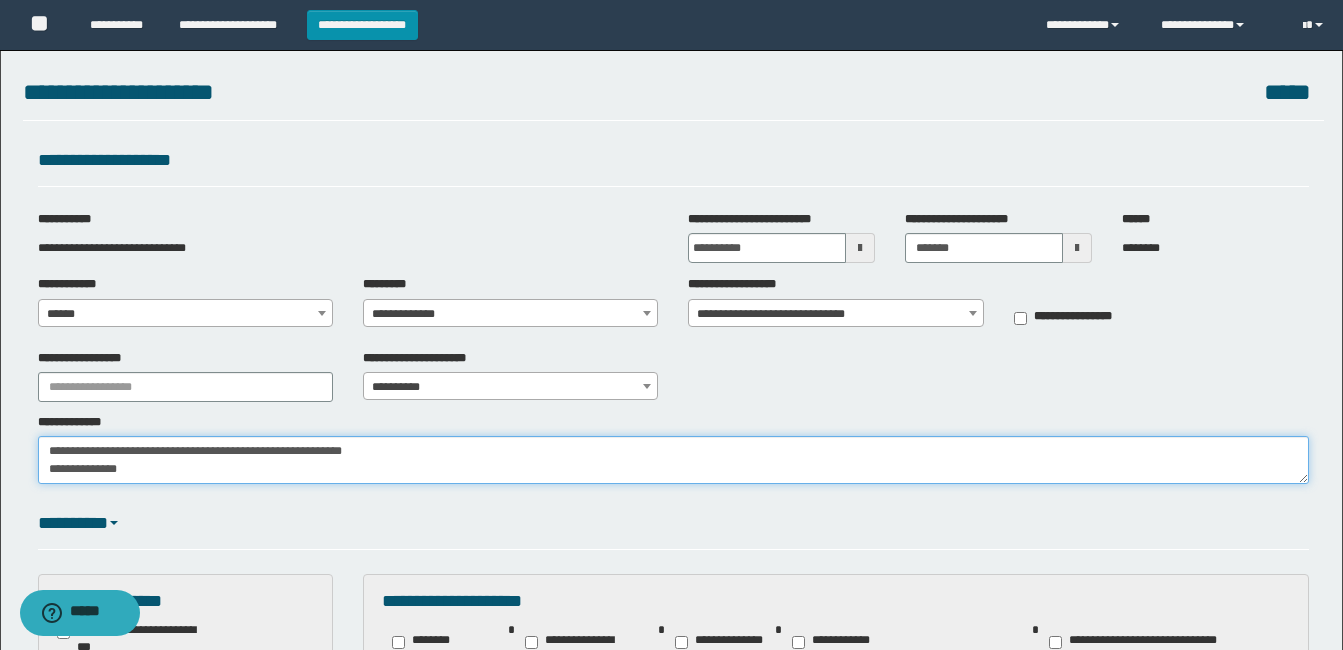 click on "[ADDRESS]
[STATE]" at bounding box center [673, 460] 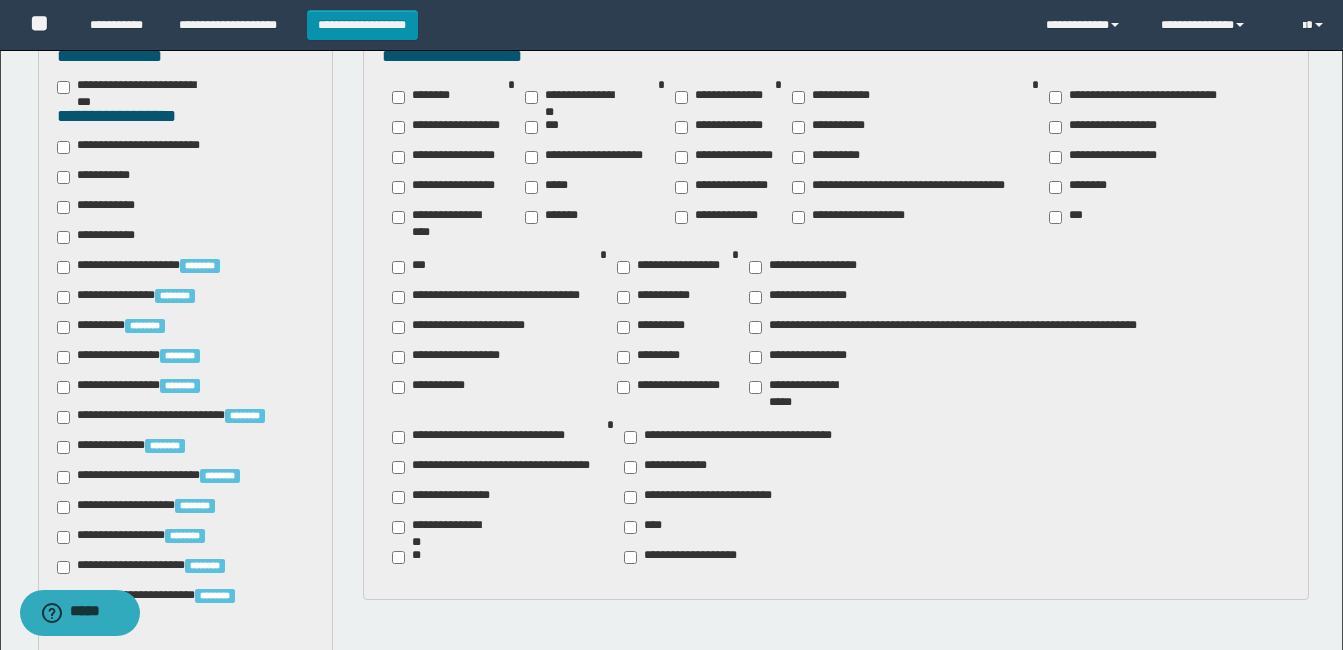 scroll, scrollTop: 500, scrollLeft: 0, axis: vertical 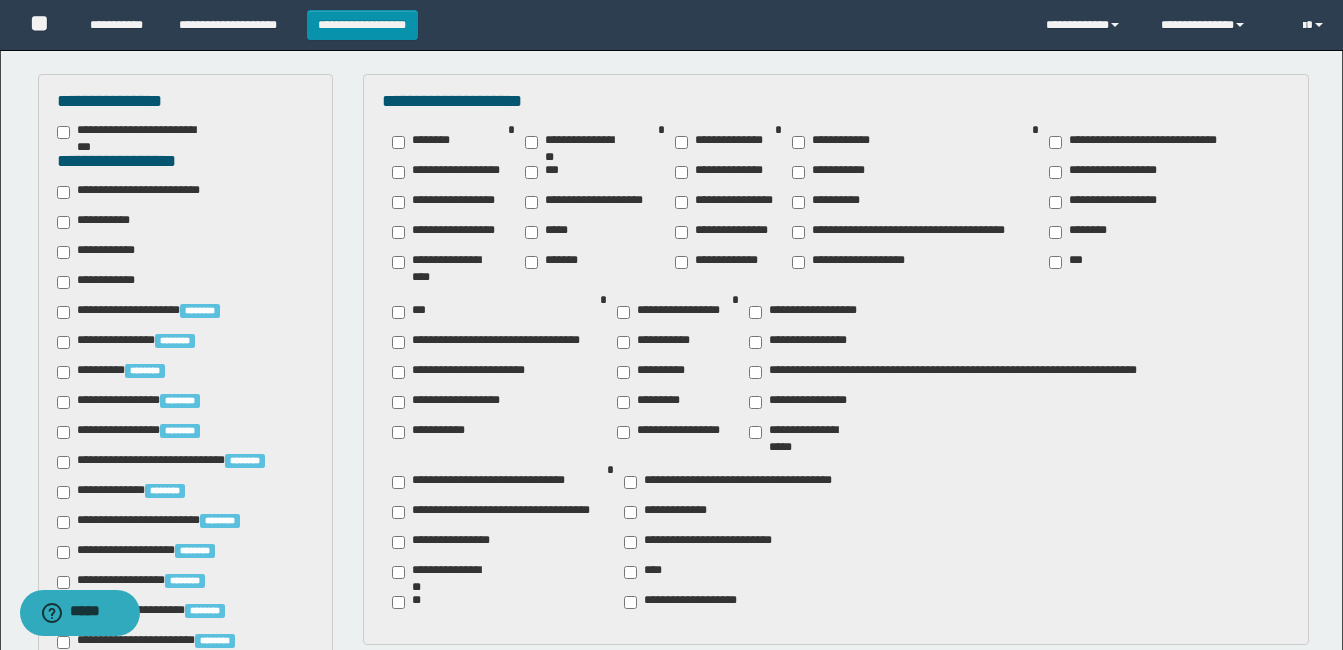 type on "**********" 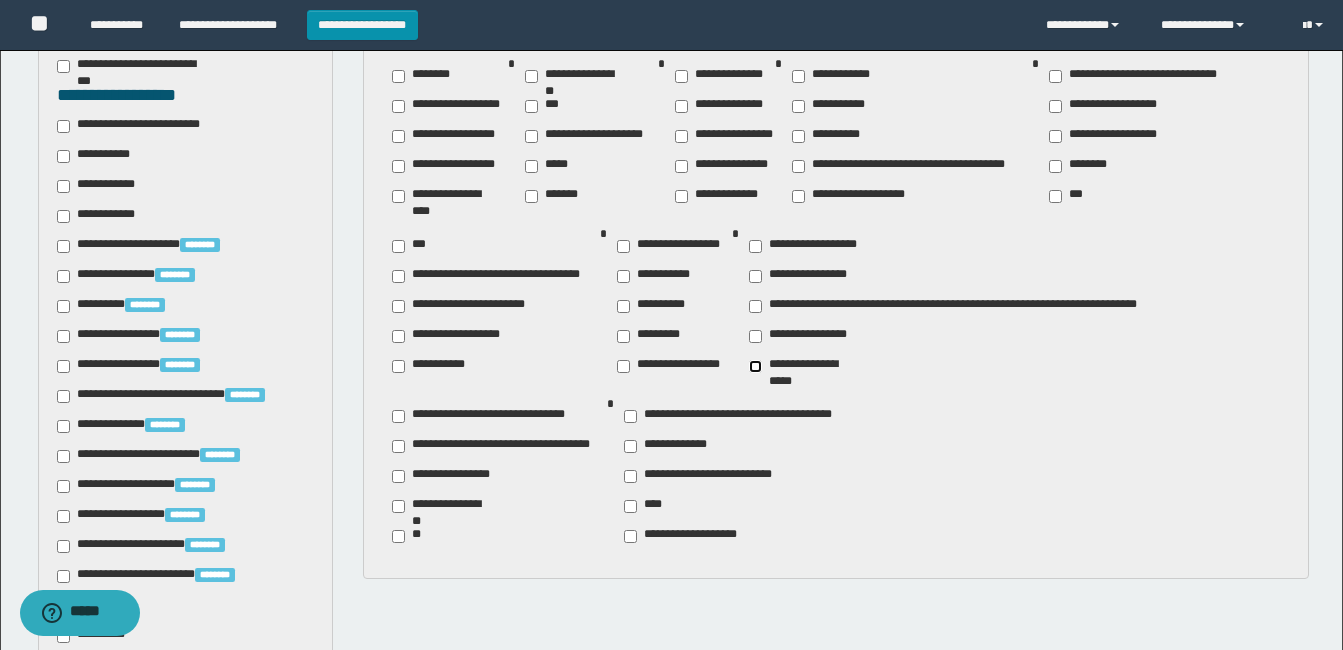 scroll, scrollTop: 600, scrollLeft: 0, axis: vertical 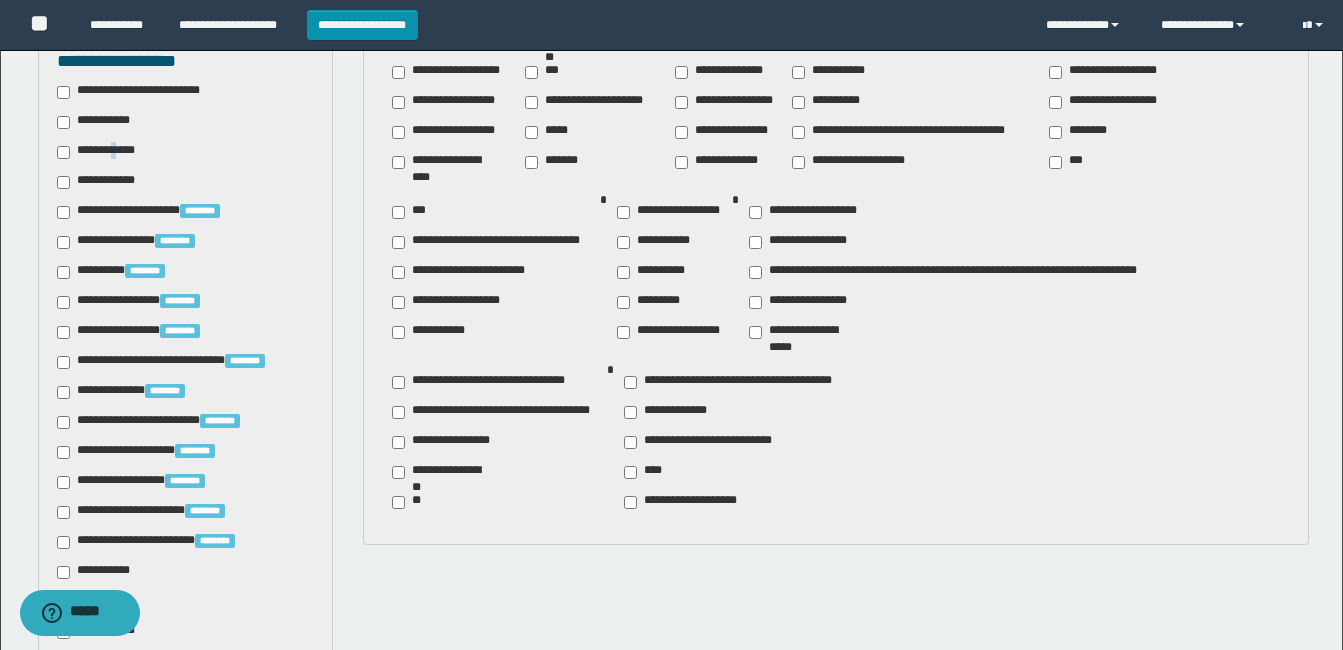 click on "**********" at bounding box center [103, 152] 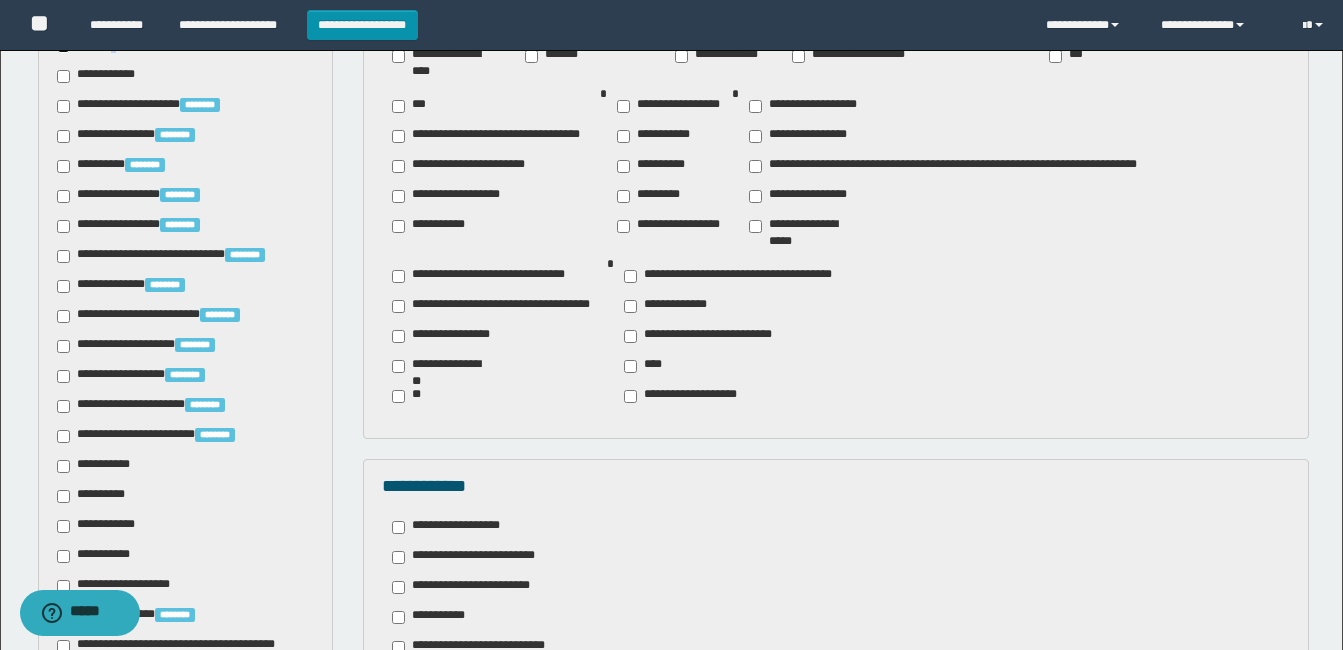 scroll, scrollTop: 800, scrollLeft: 0, axis: vertical 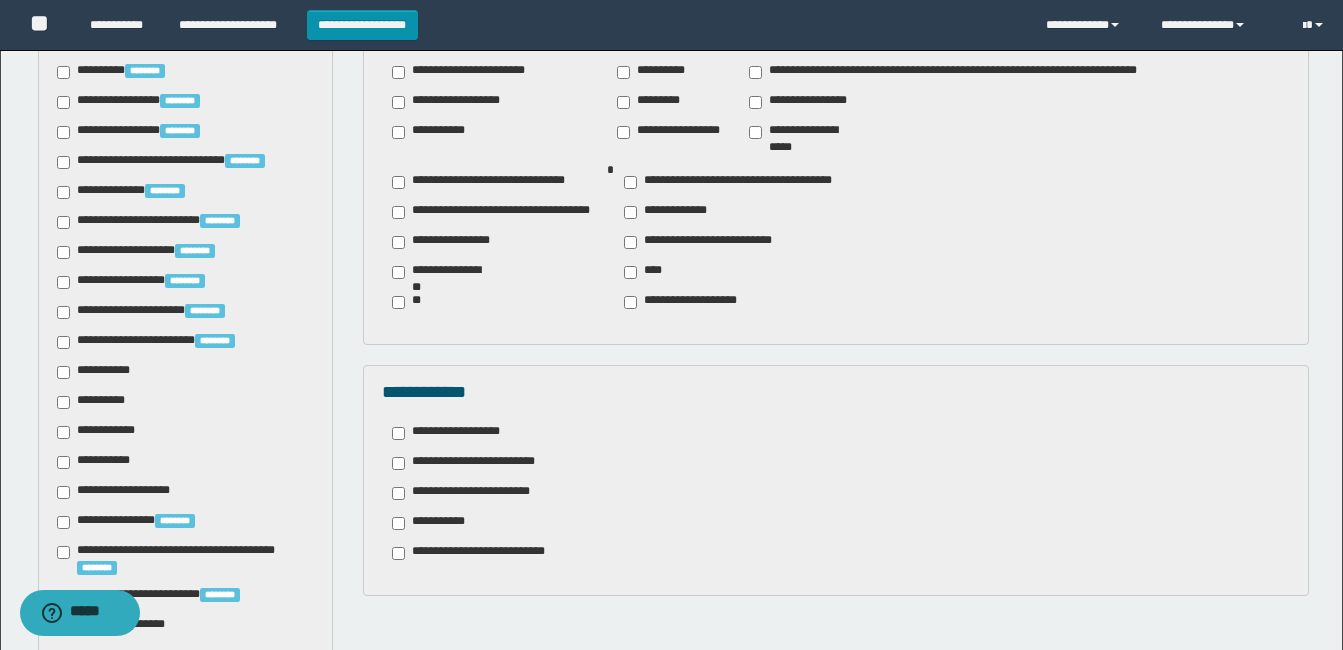 click on "**********" at bounding box center (454, 433) 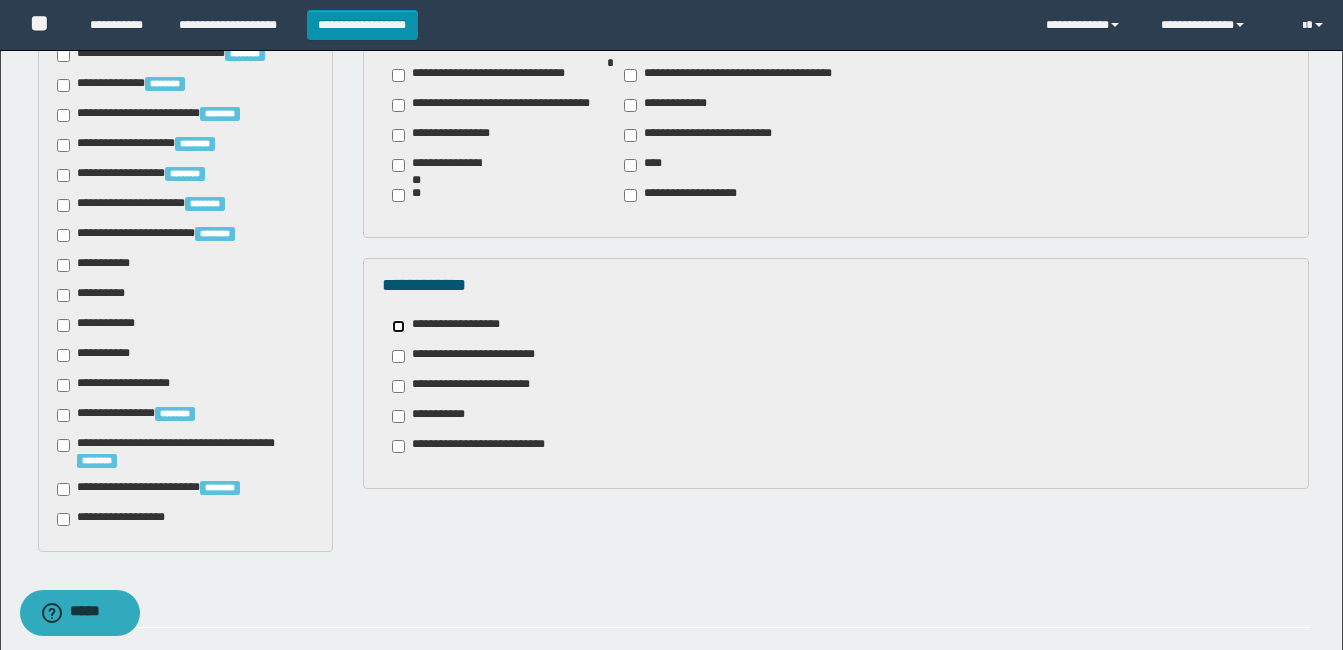 scroll, scrollTop: 1000, scrollLeft: 0, axis: vertical 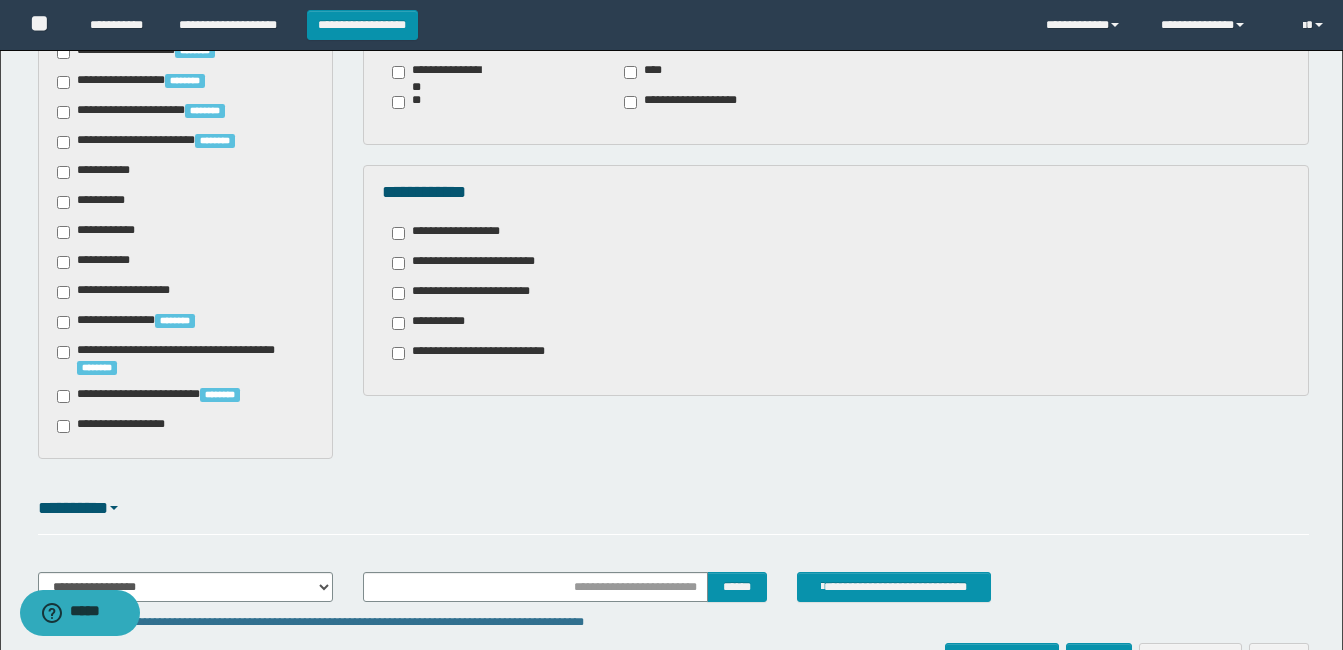 click on "**********" at bounding box center (117, 426) 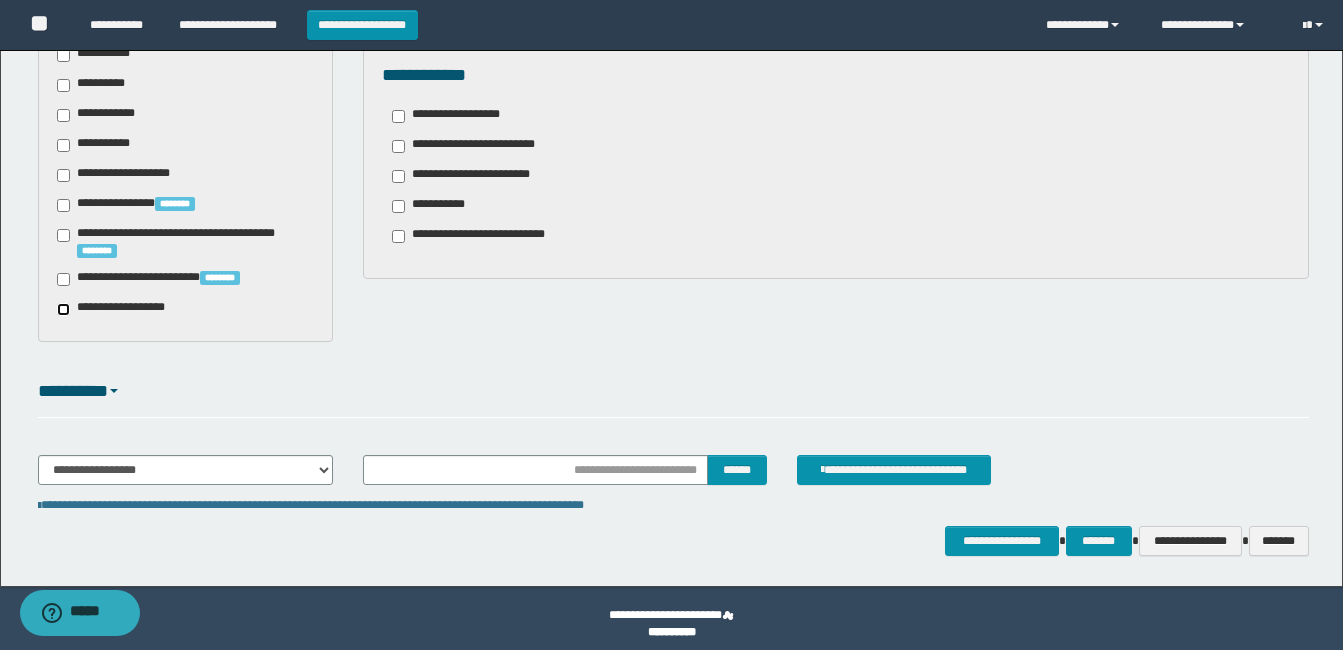 scroll, scrollTop: 1128, scrollLeft: 0, axis: vertical 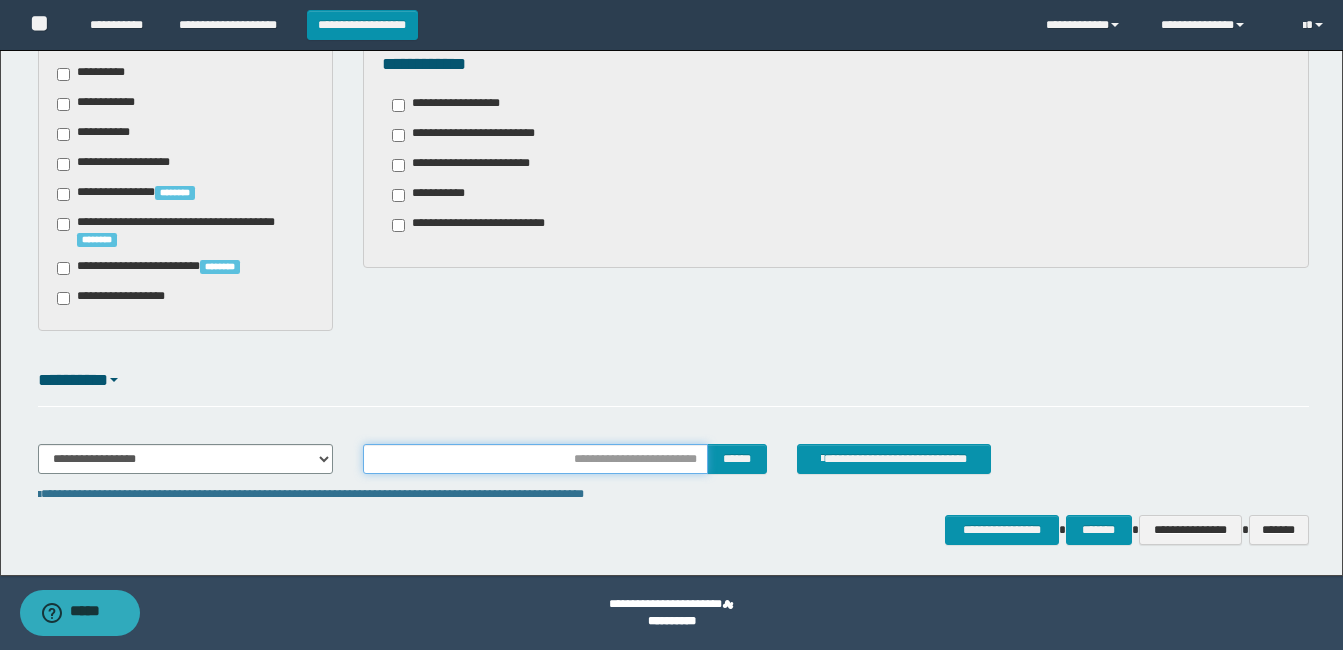 click at bounding box center [535, 459] 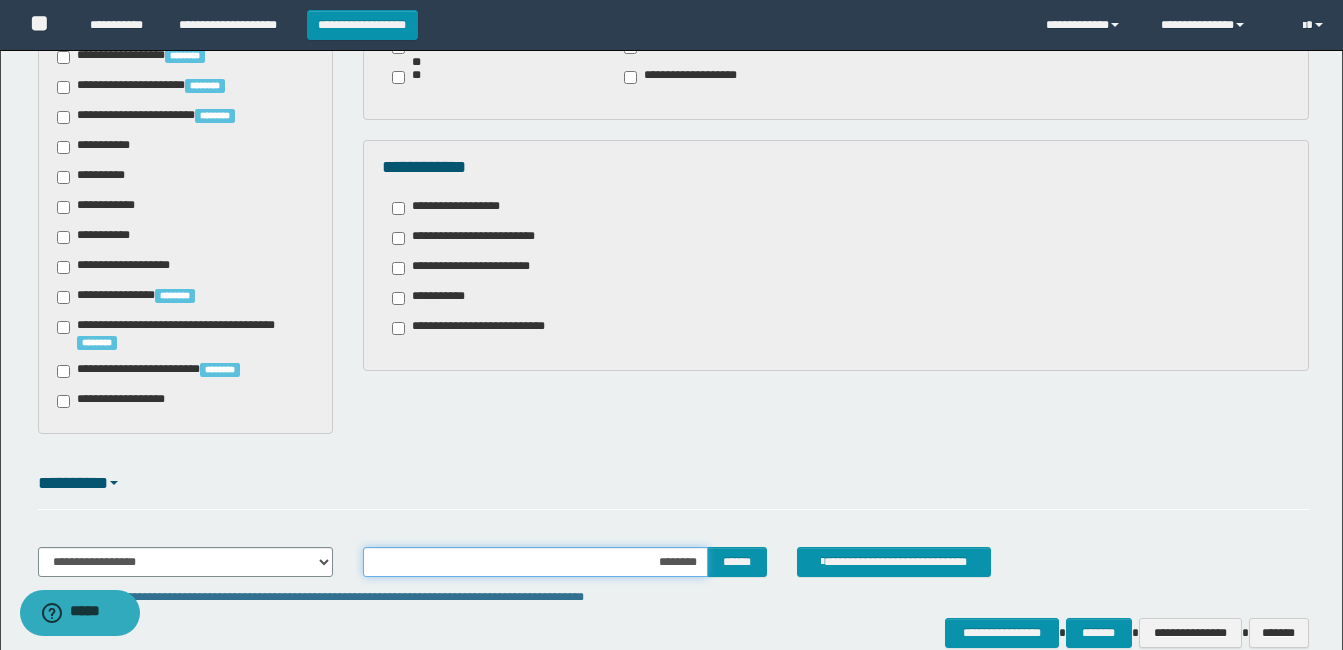 scroll, scrollTop: 1128, scrollLeft: 0, axis: vertical 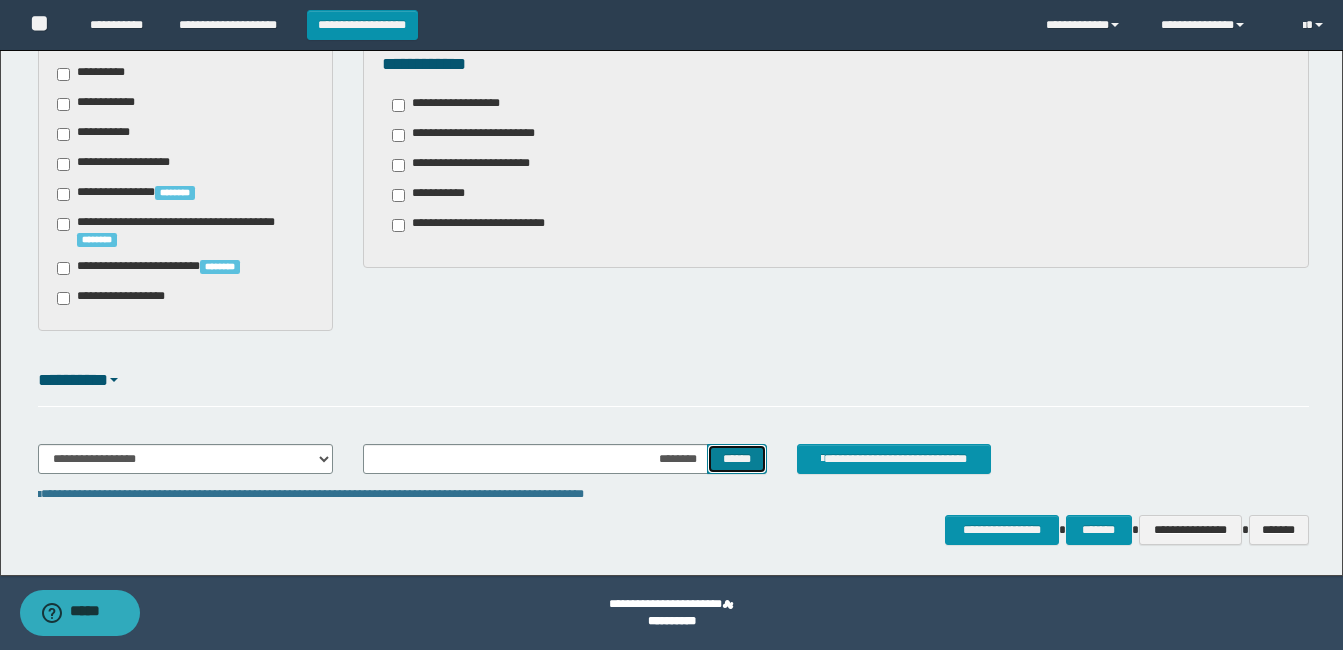 click on "******" at bounding box center (736, 459) 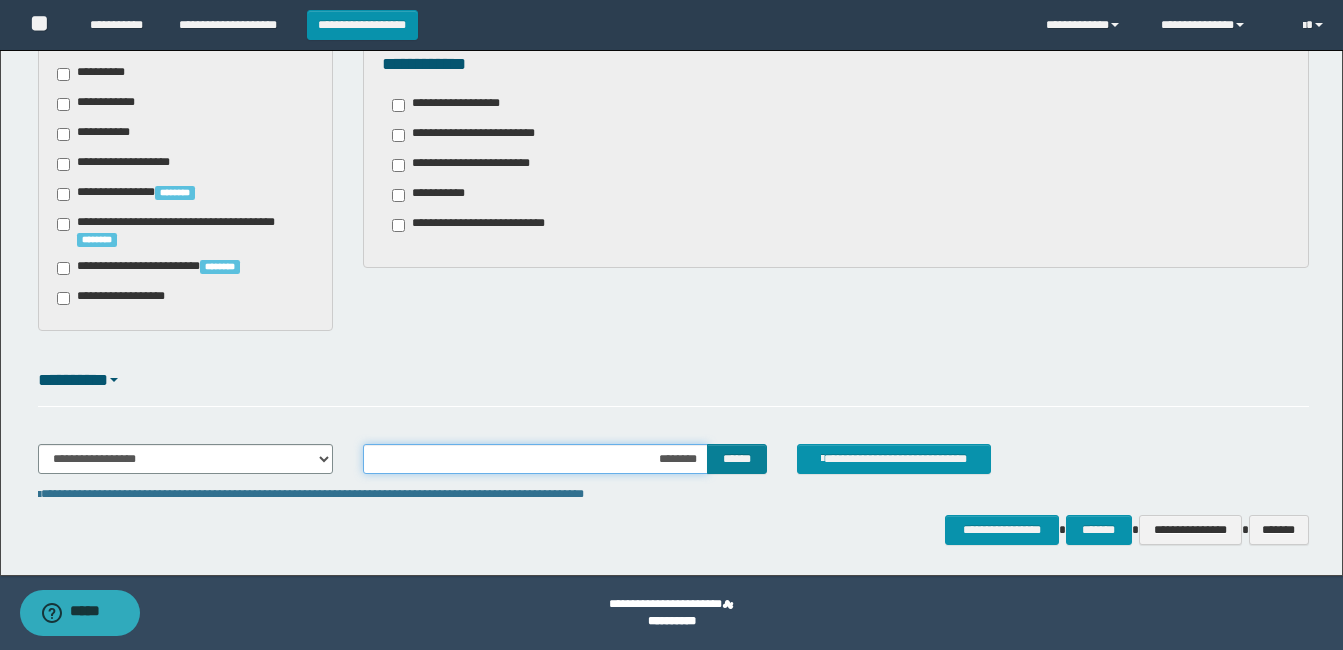 drag, startPoint x: 621, startPoint y: 454, endPoint x: 713, endPoint y: 453, distance: 92.00543 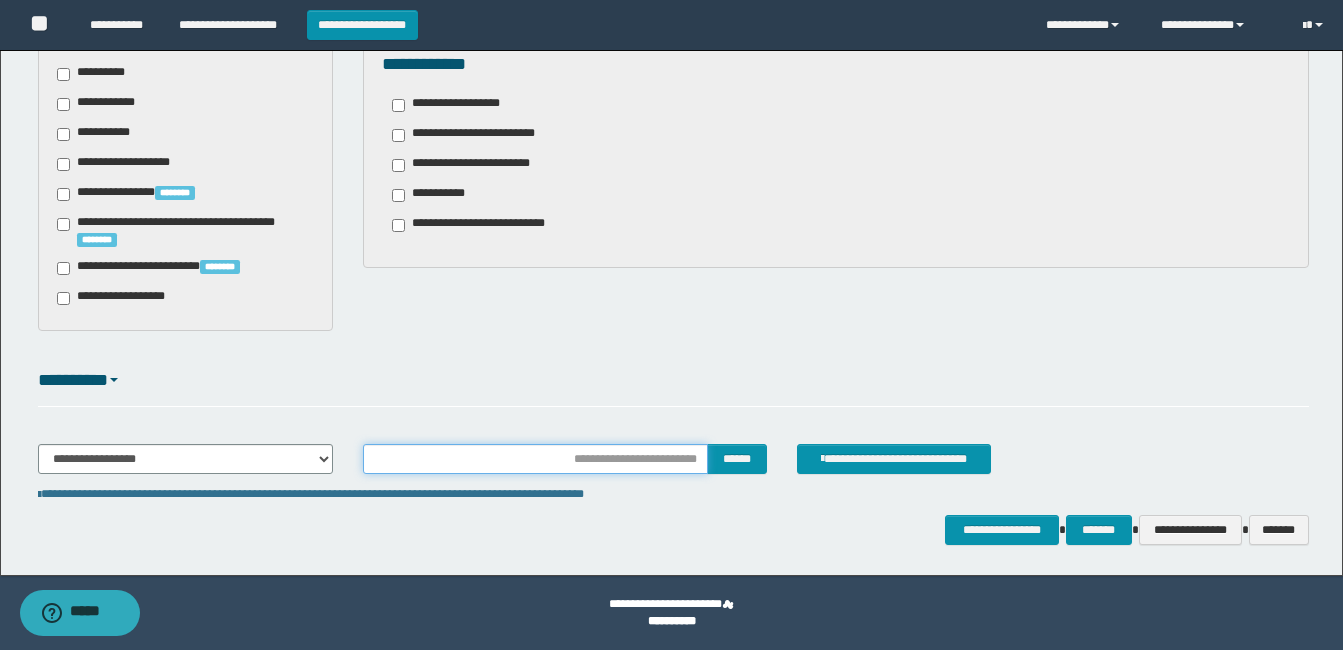 type on "********" 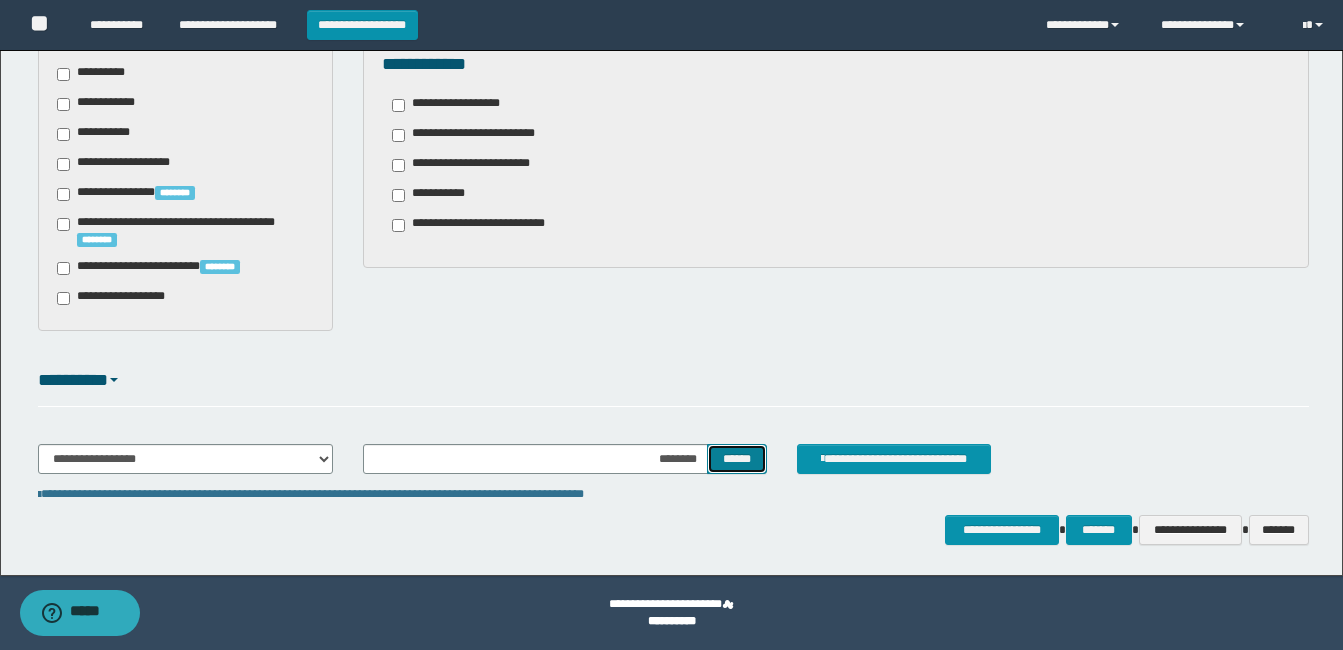 click on "******" at bounding box center [736, 459] 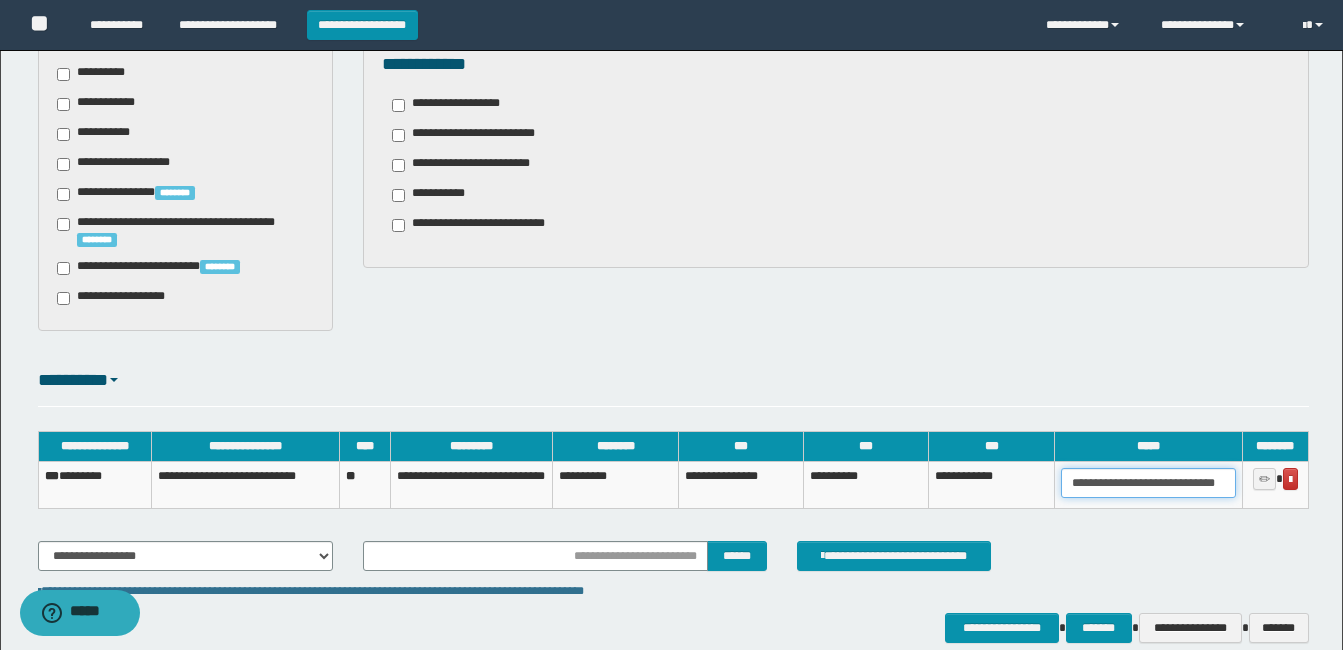 click on "**********" at bounding box center (1148, 483) 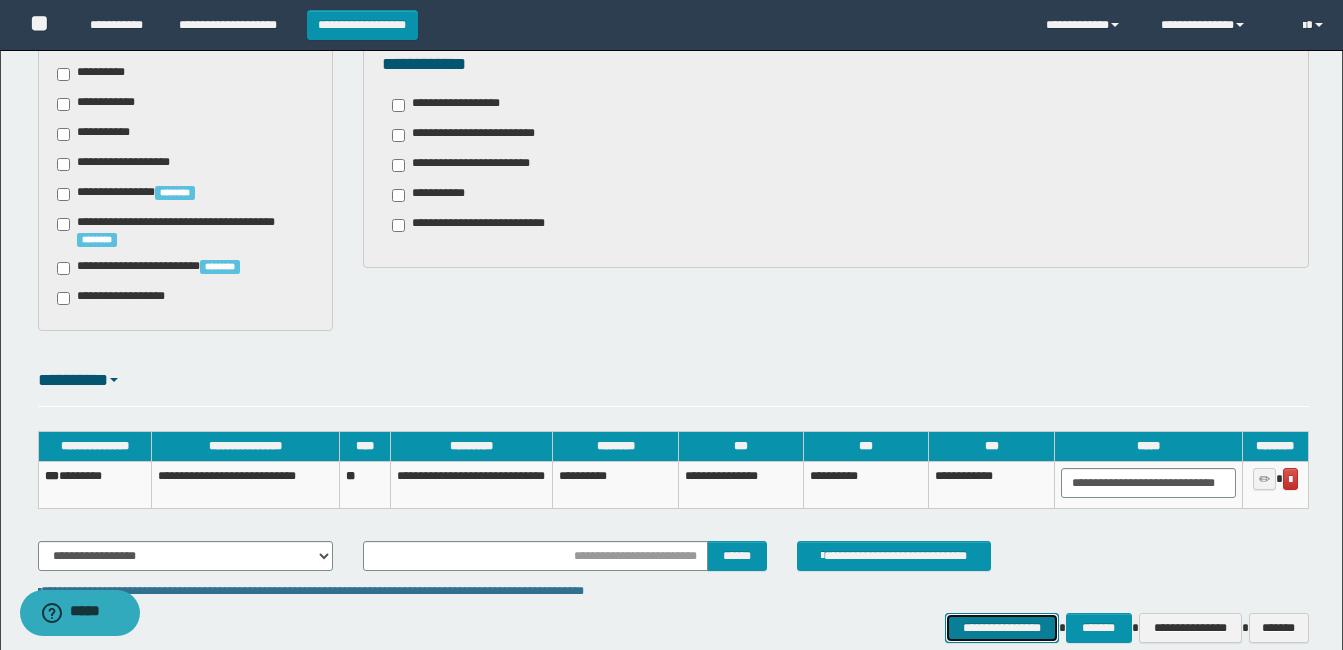 click on "**********" at bounding box center [1001, 628] 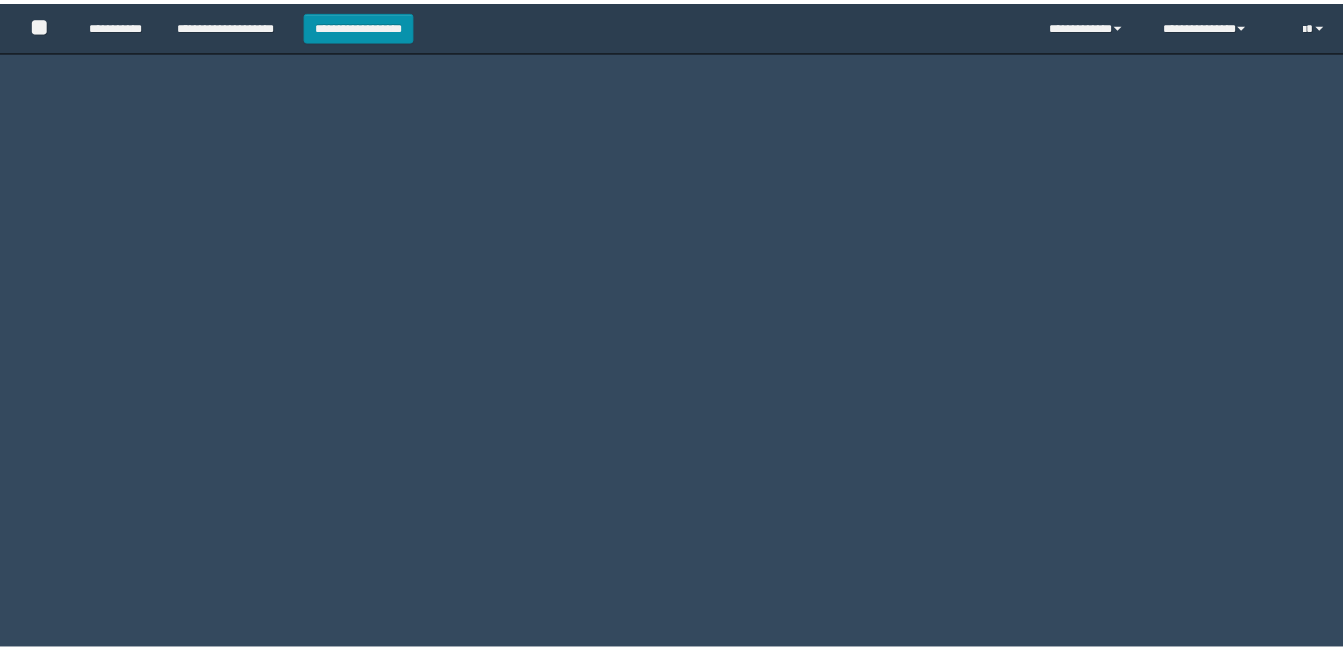 scroll, scrollTop: 0, scrollLeft: 0, axis: both 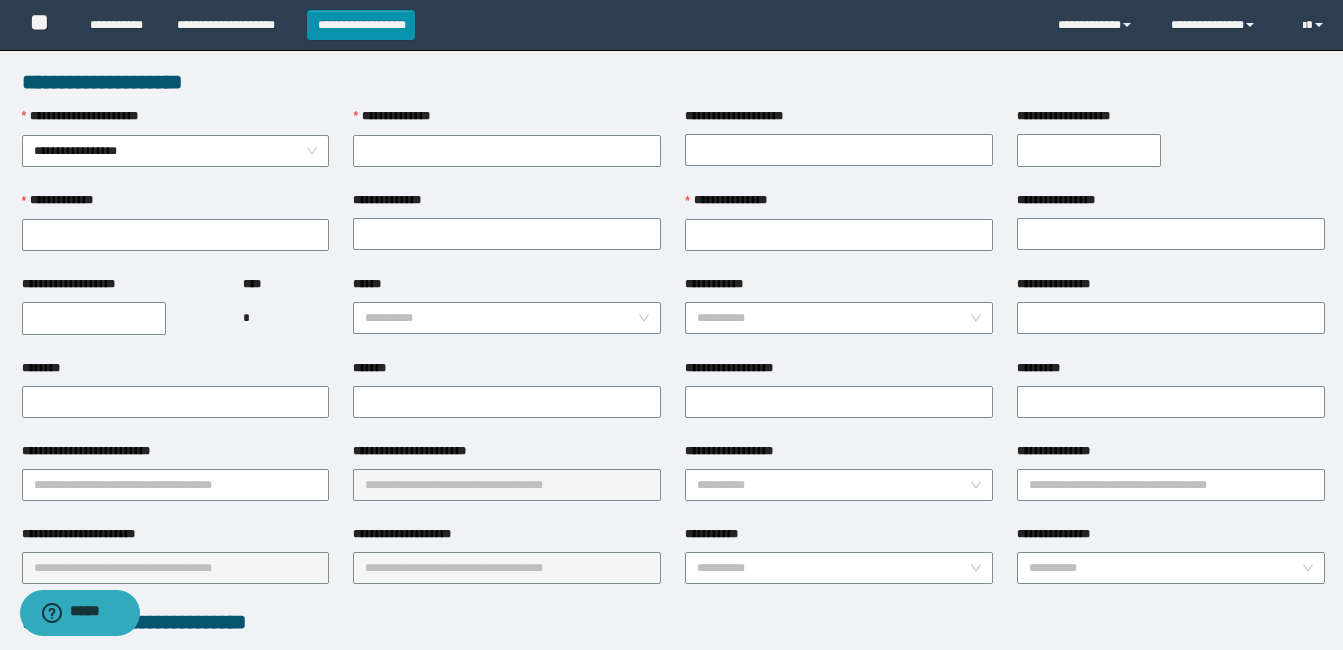 type on "**********" 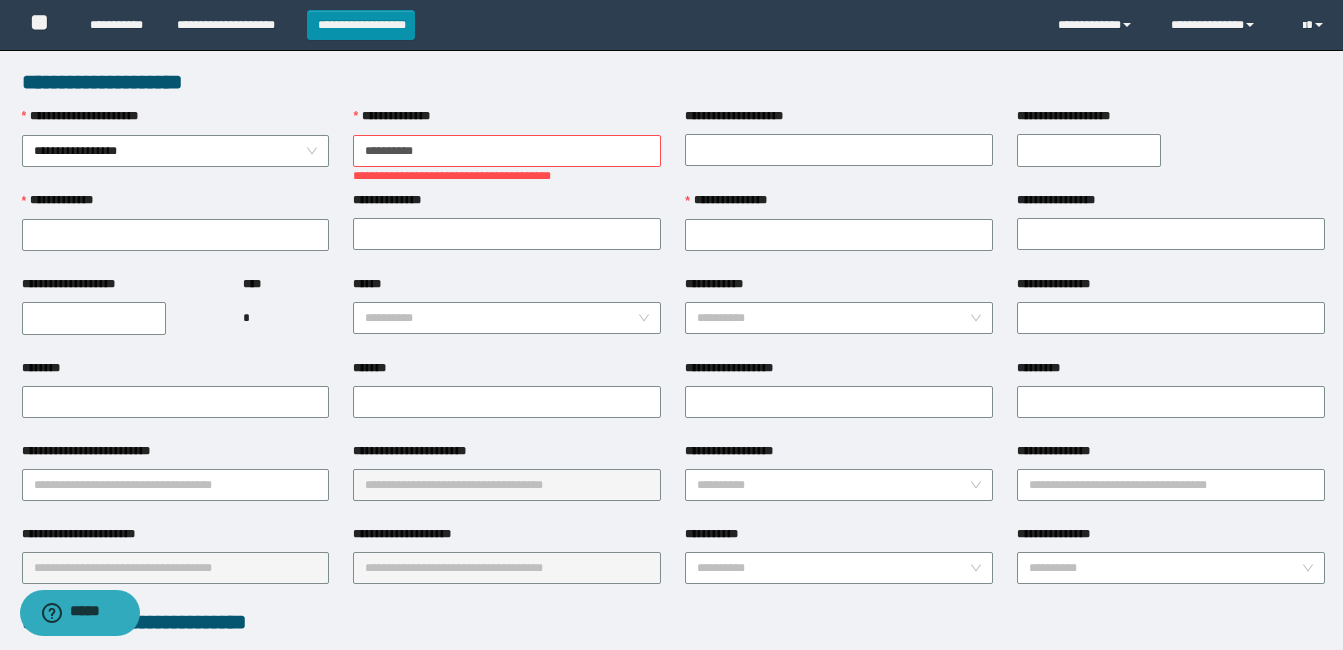 drag, startPoint x: 460, startPoint y: 150, endPoint x: 59, endPoint y: 94, distance: 404.89136 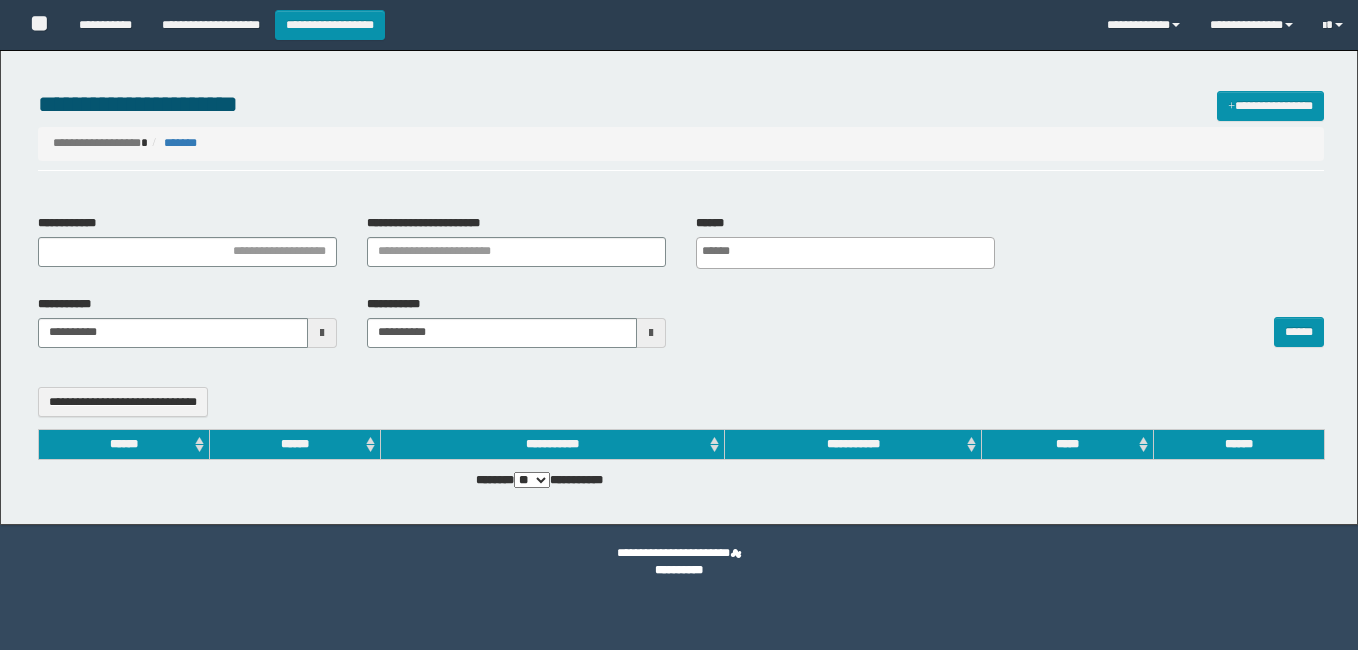 select 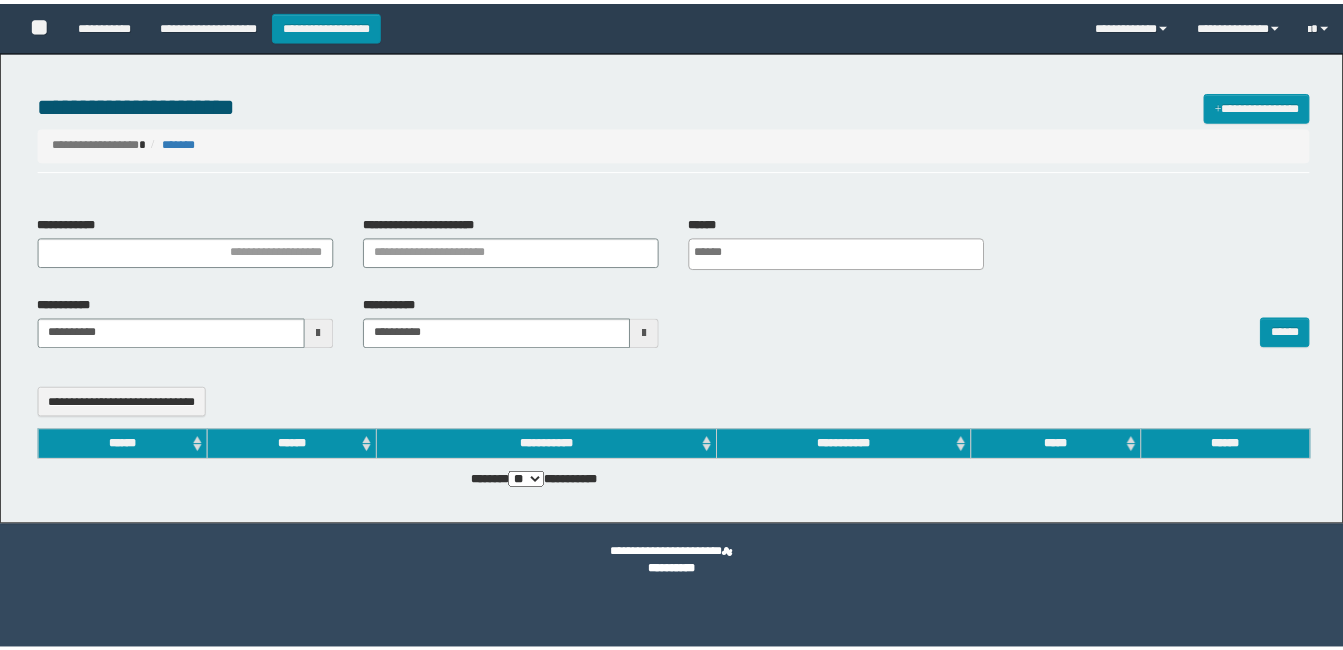scroll, scrollTop: 0, scrollLeft: 0, axis: both 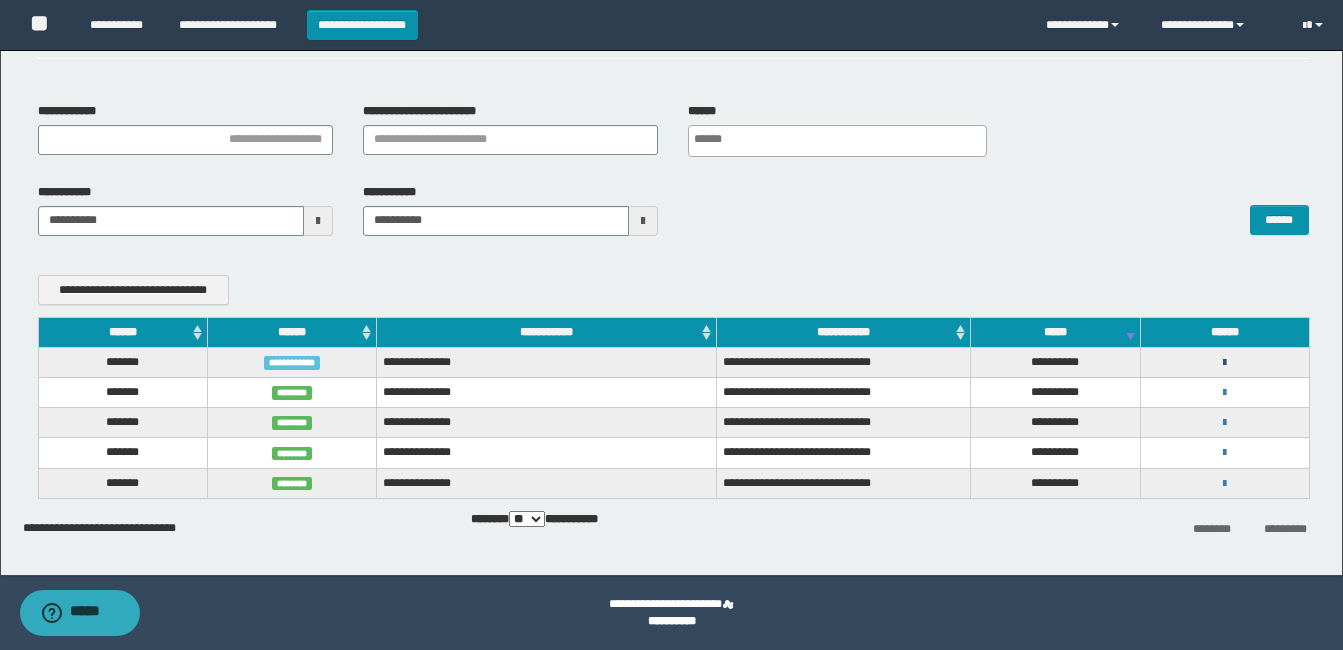 click at bounding box center [1224, 363] 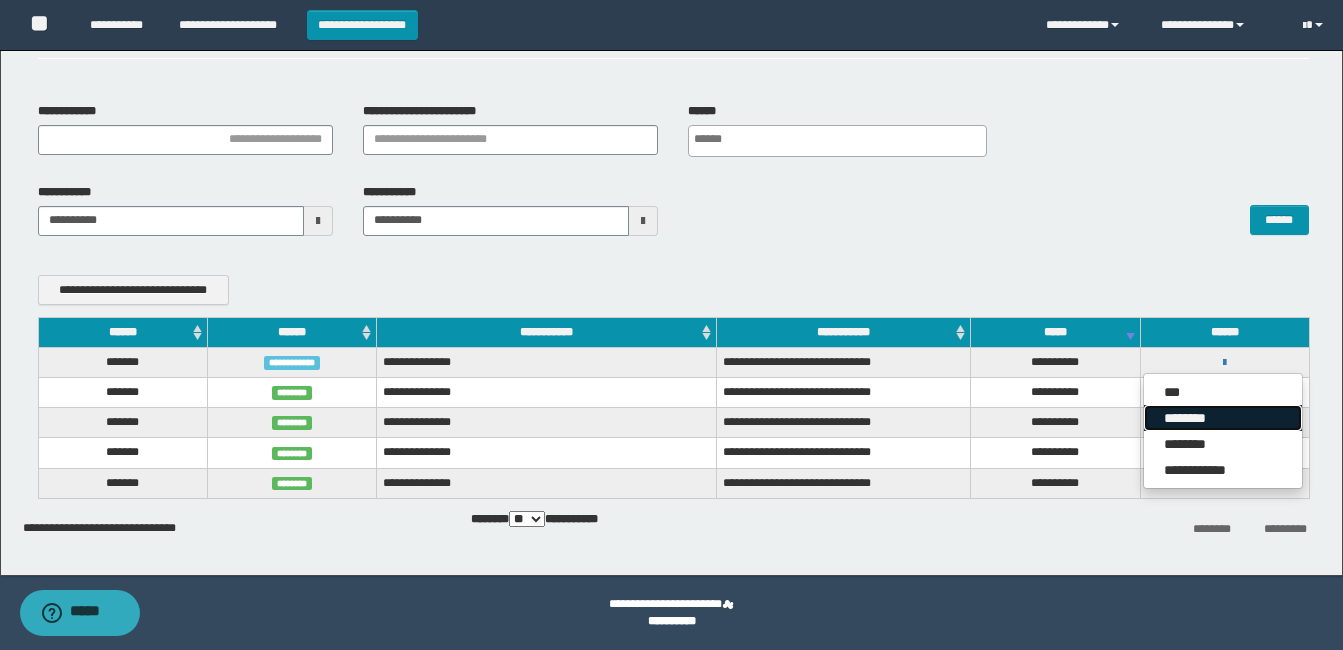 click on "********" at bounding box center (1223, 418) 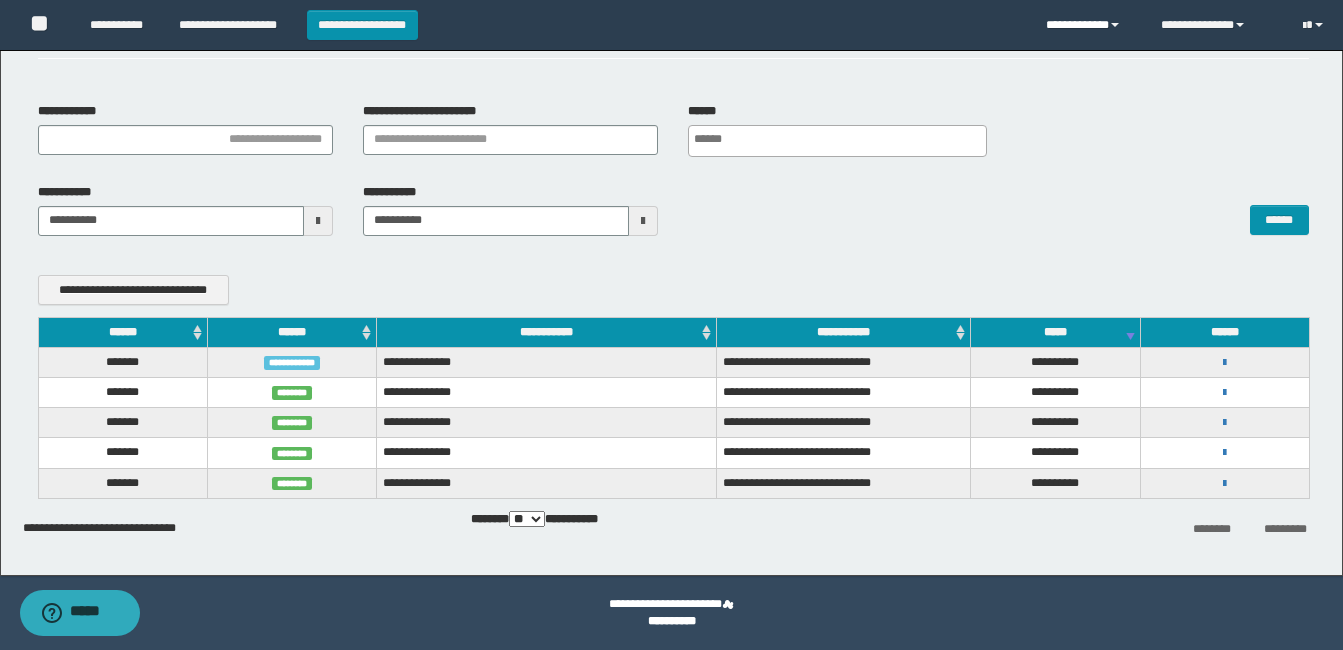 click on "**********" at bounding box center [1088, 25] 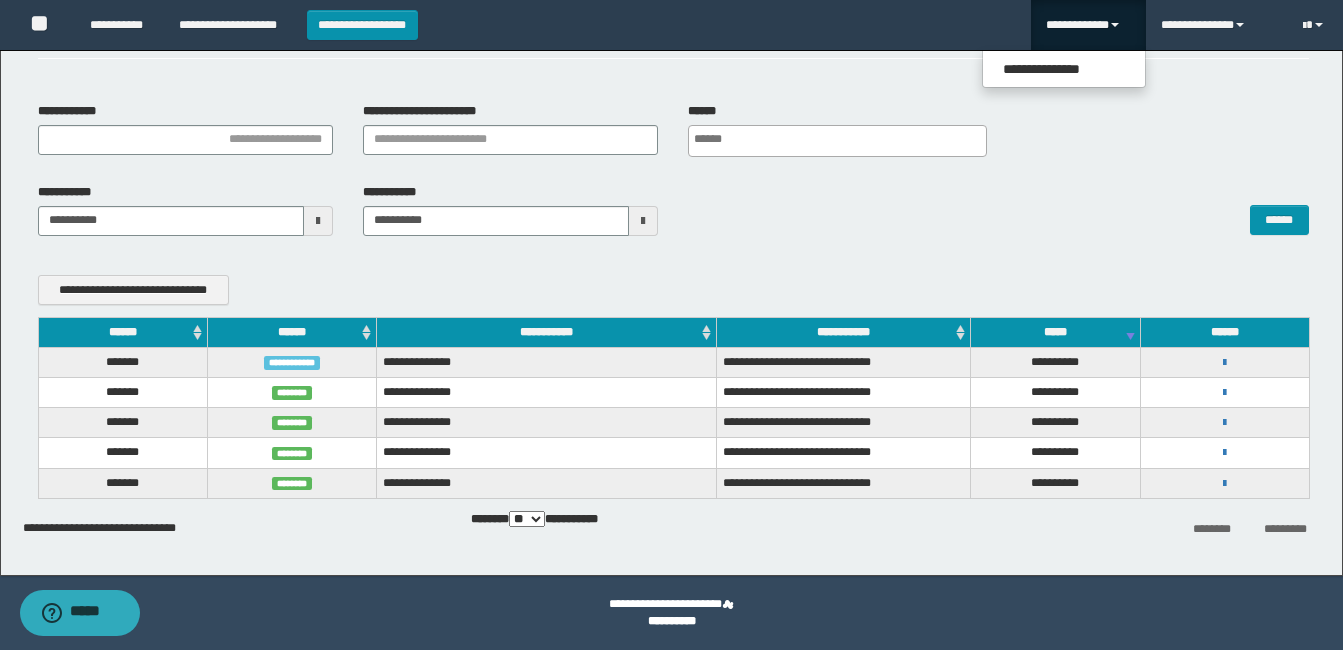 drag, startPoint x: 1086, startPoint y: 242, endPoint x: 1094, endPoint y: 192, distance: 50.635956 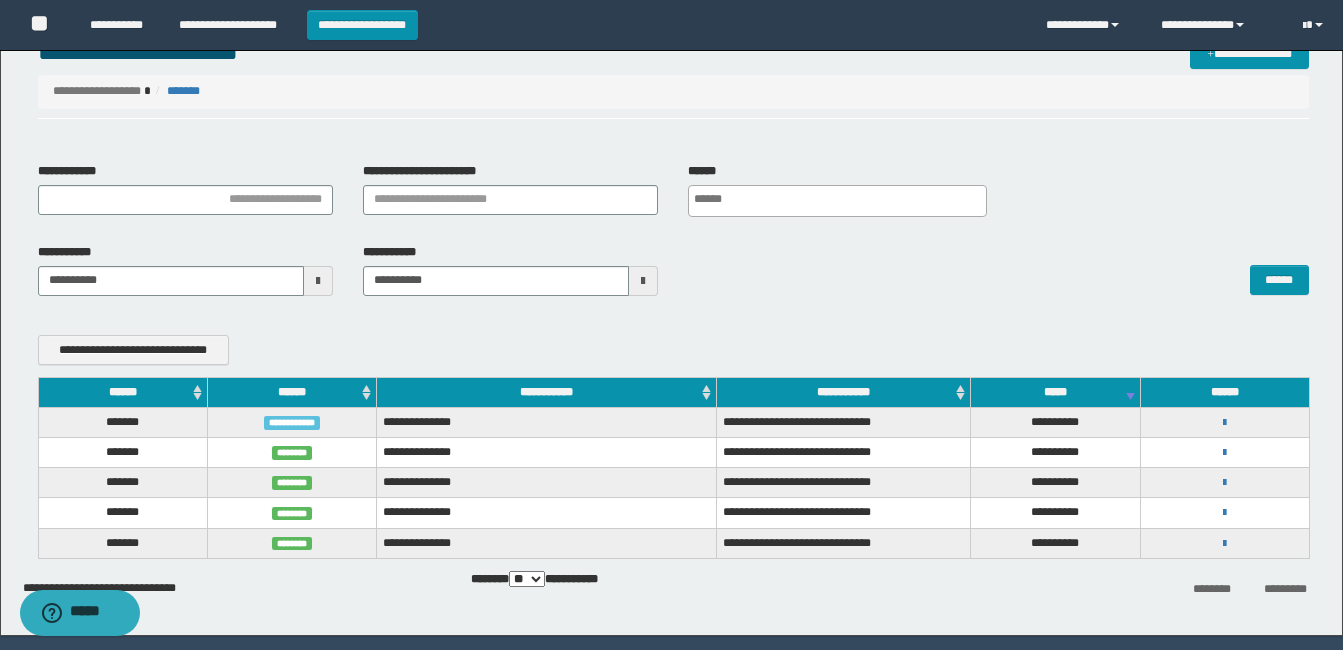scroll, scrollTop: 0, scrollLeft: 0, axis: both 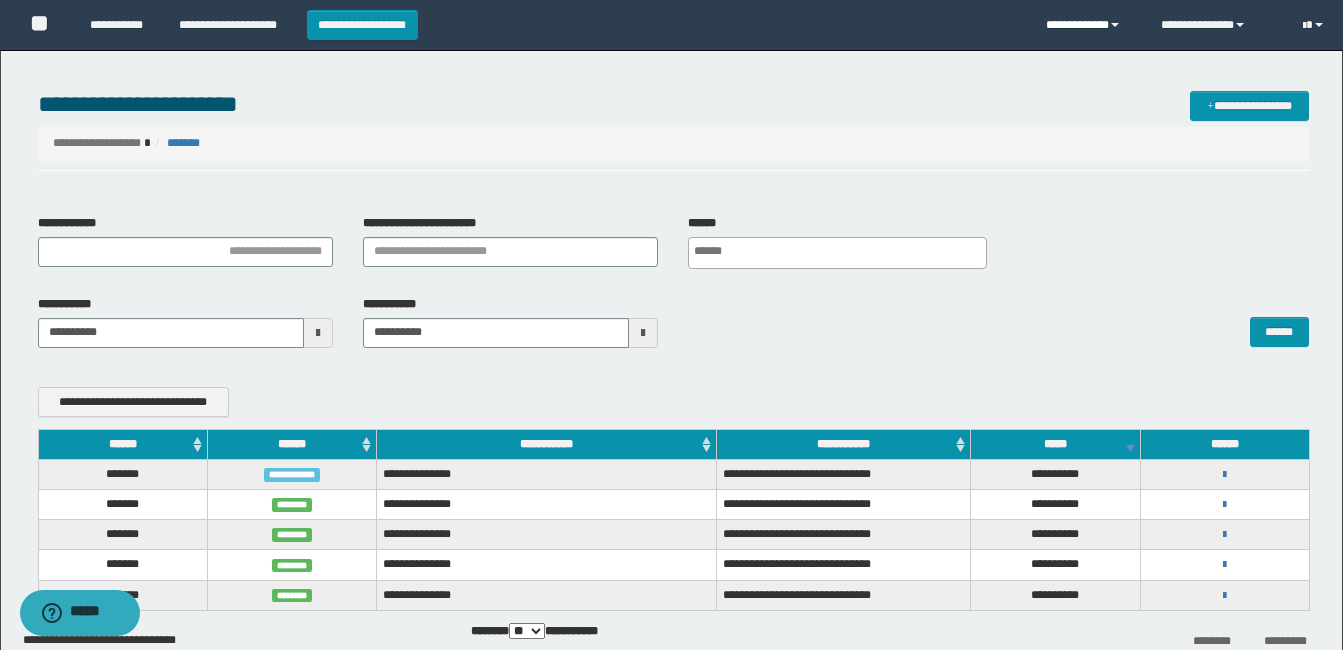 click on "**********" at bounding box center (1088, 25) 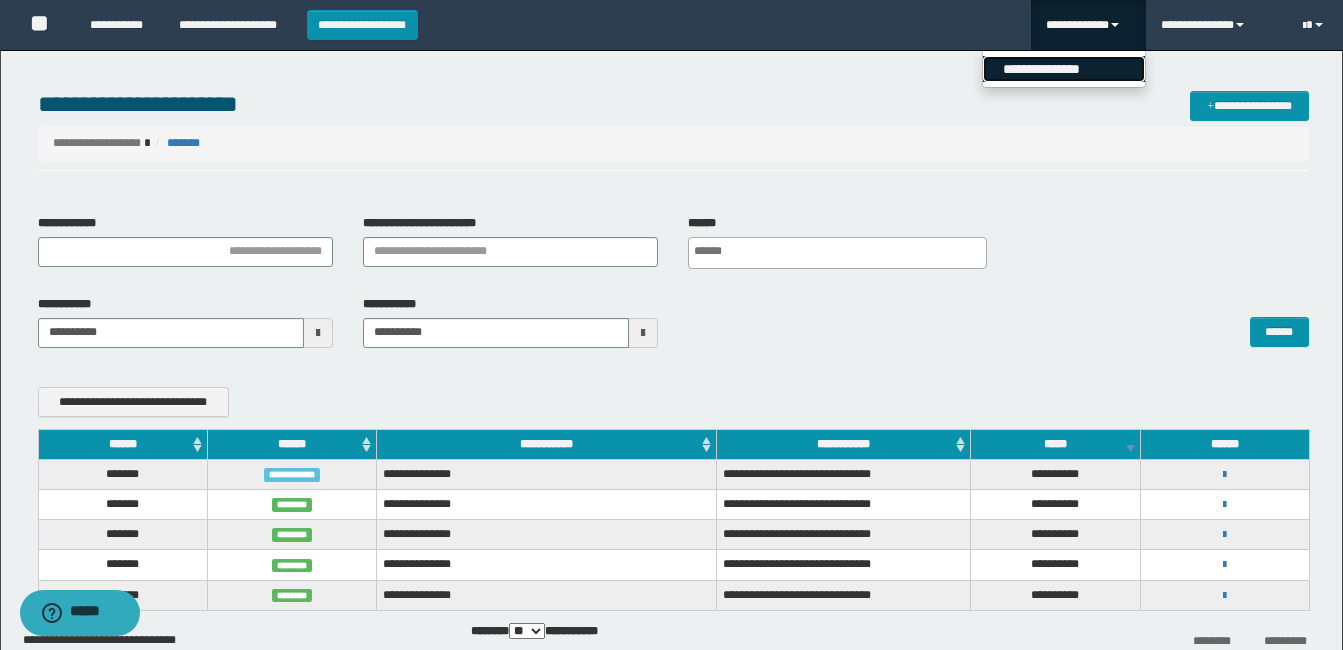 click on "**********" at bounding box center [1064, 69] 